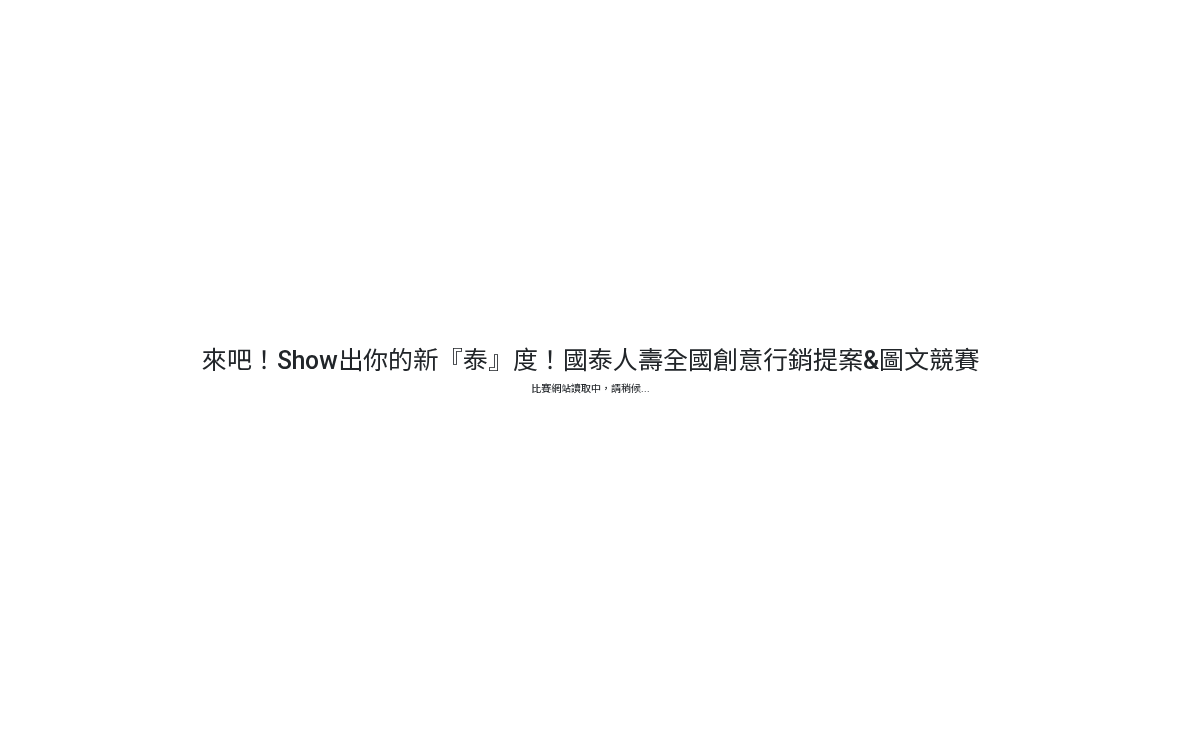 scroll, scrollTop: 0, scrollLeft: 0, axis: both 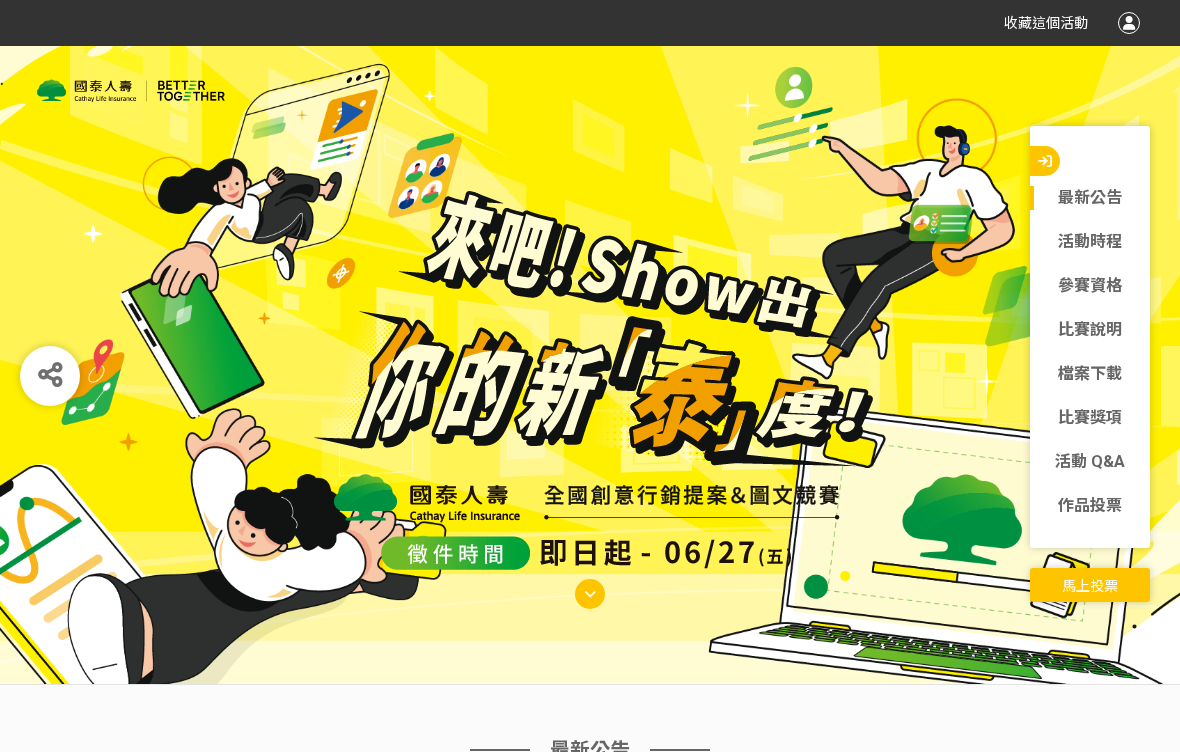 click on "比賽說明" 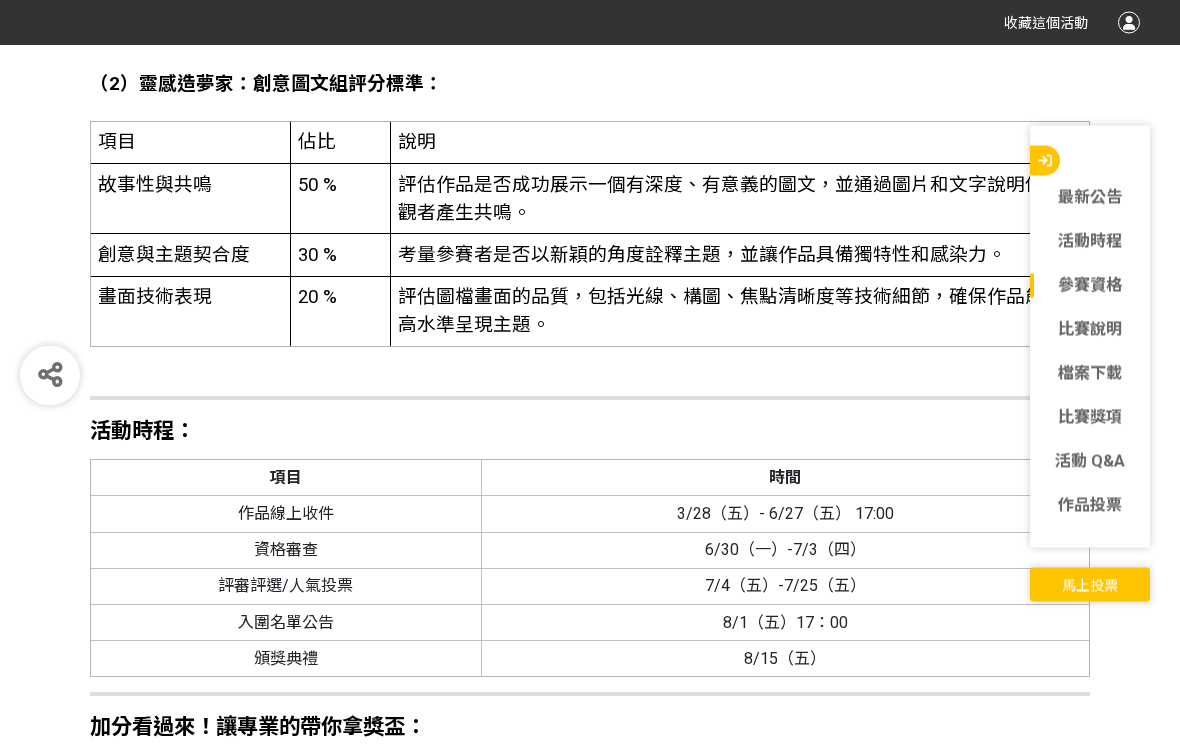 scroll, scrollTop: 7917, scrollLeft: 0, axis: vertical 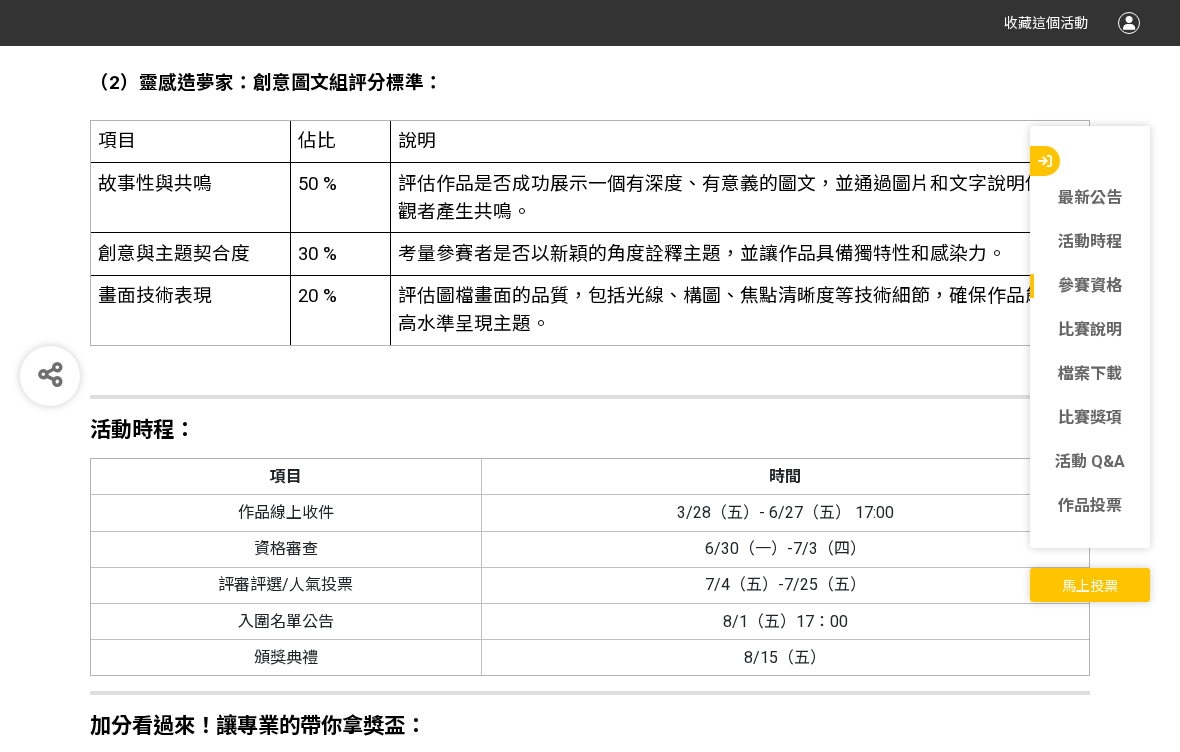 click on "馬上投票" at bounding box center (1090, 585) 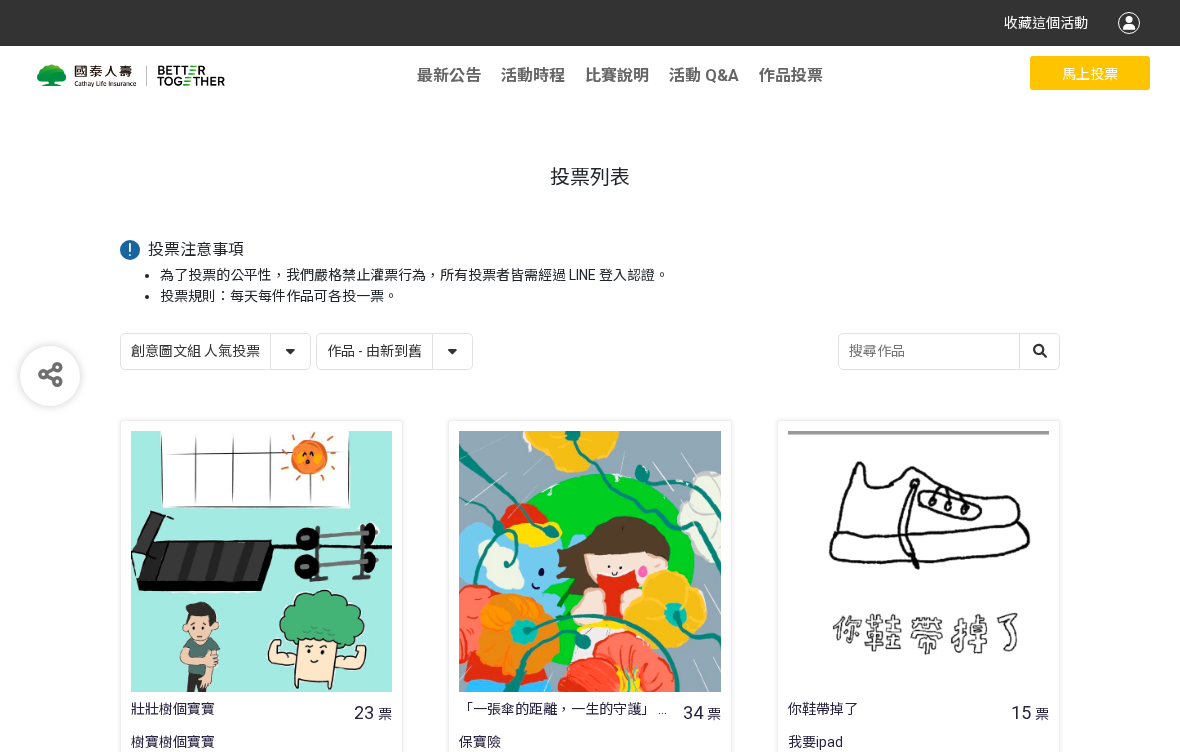 scroll, scrollTop: 56, scrollLeft: 0, axis: vertical 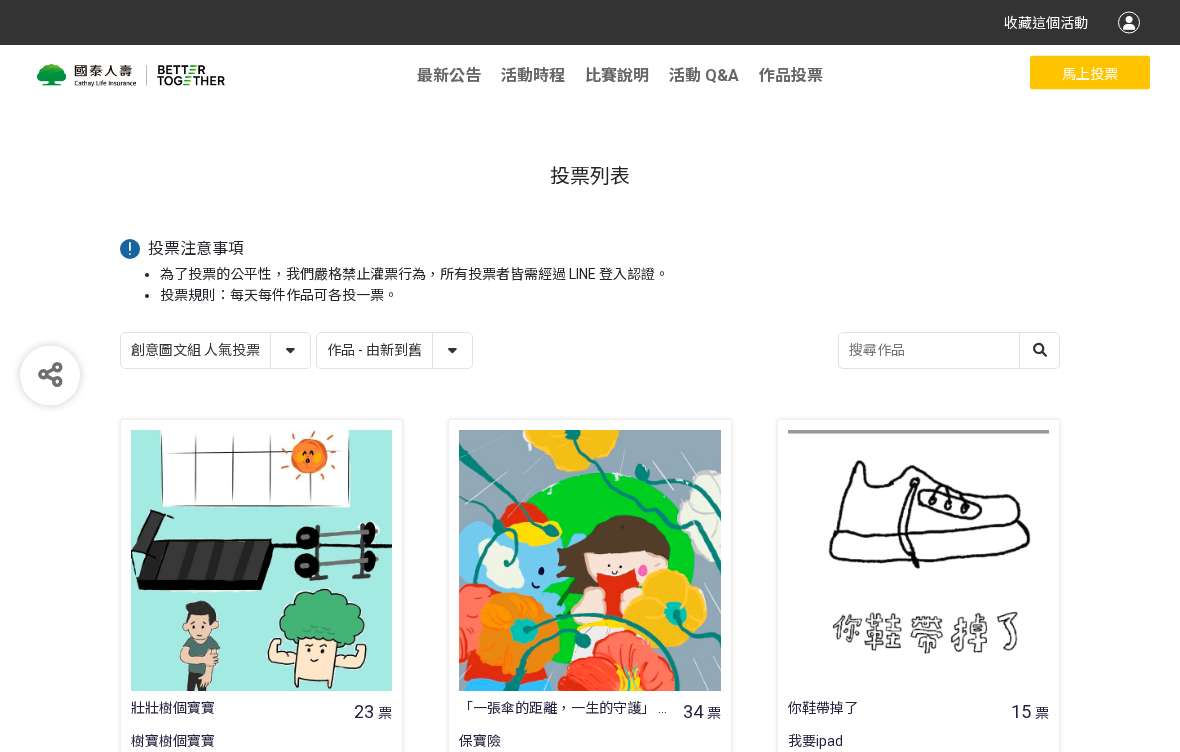click on "投票列表 投票注意事項 為了投票的公平性，我們嚴格禁止灌票行為，所有投票者皆需經過 LINE 登入認證。 投票規則：每天每件作品可各投一票。 創意圖文組 人氣投票 行銷提案組 人氣投票 作品 - 由新到舊 作品 - 由舊到新 票數 - 由多到少 票數 - 由少到多 壯壯樹個寶寶 23 票 樹寶樹個寶寶 投票 「⼀張傘的距離，⼀⽣的守護」 ―從青澀孩童到銀 都在。 34 票 保寶險 投票 你鞋帶掉了 15 票 我要ipad 投票 滑出你心中的一哩路 8 票 保咩咩 投票 #我沒安全感，但我有保險 124 票 204room 投票 人生是冒險，保險是你的神裝備！ 156 票 請給我八萬元就隊 投票 探索人生宇宙地圖 8 票 YY 投票 療育的小樹 2 票 WOW 投票 保你壽到老 3 票 今晚來點 投票 夢想起飛不掉線 5 票 [PERSON_NAME] 投票 無聲守護，「泰」度決定溫度 105 票 泰AI(愛)你了 投票 風險線索館：人生抉擇對決 7 票 謝謝啦 投票 1" at bounding box center (590, 1192) 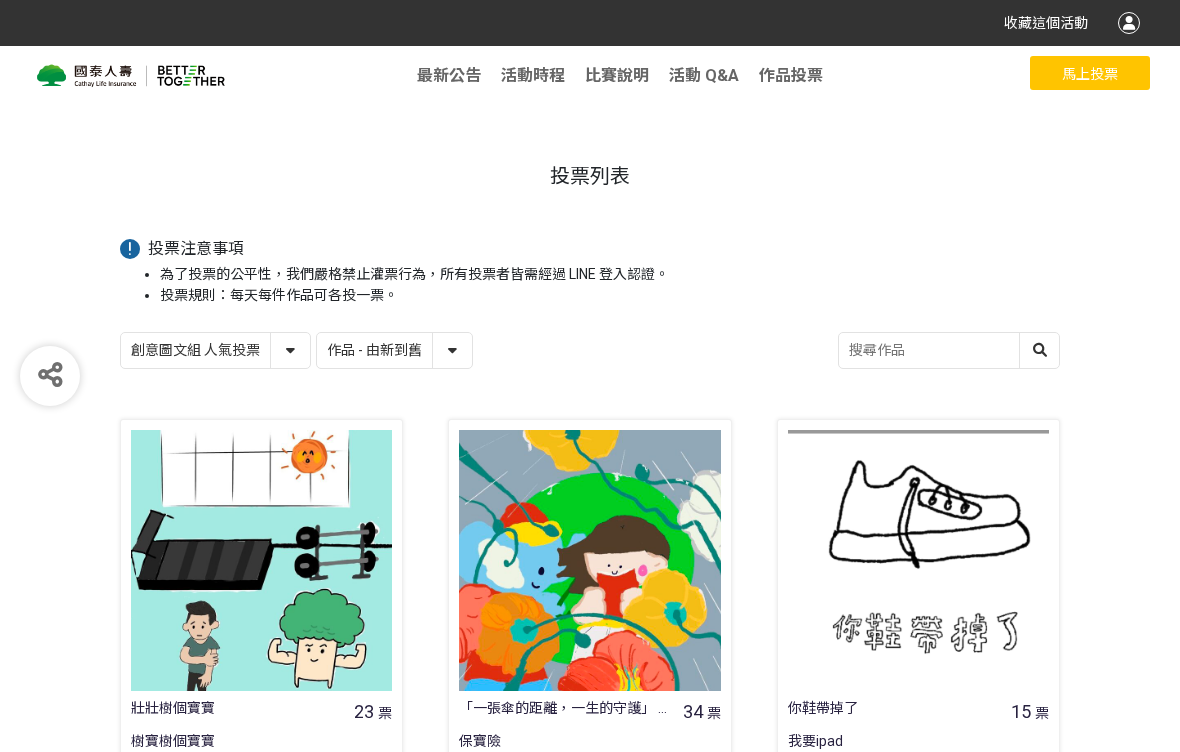 select on "13115" 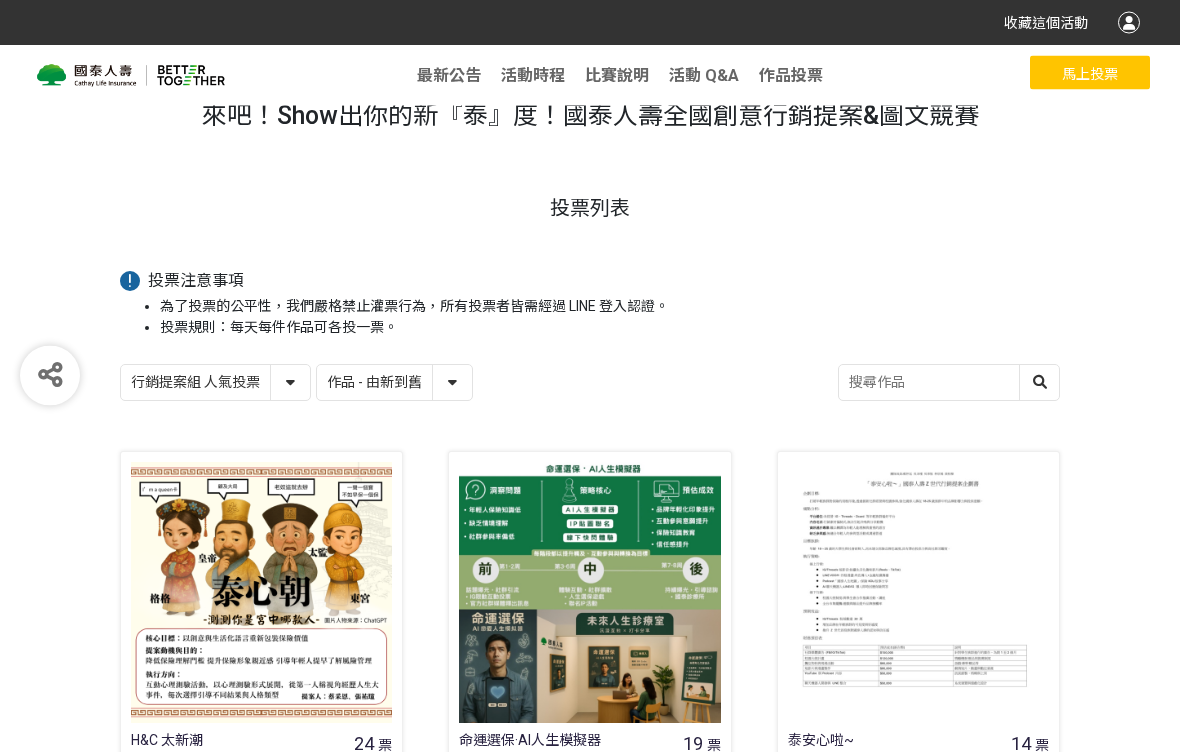 scroll, scrollTop: 25, scrollLeft: 0, axis: vertical 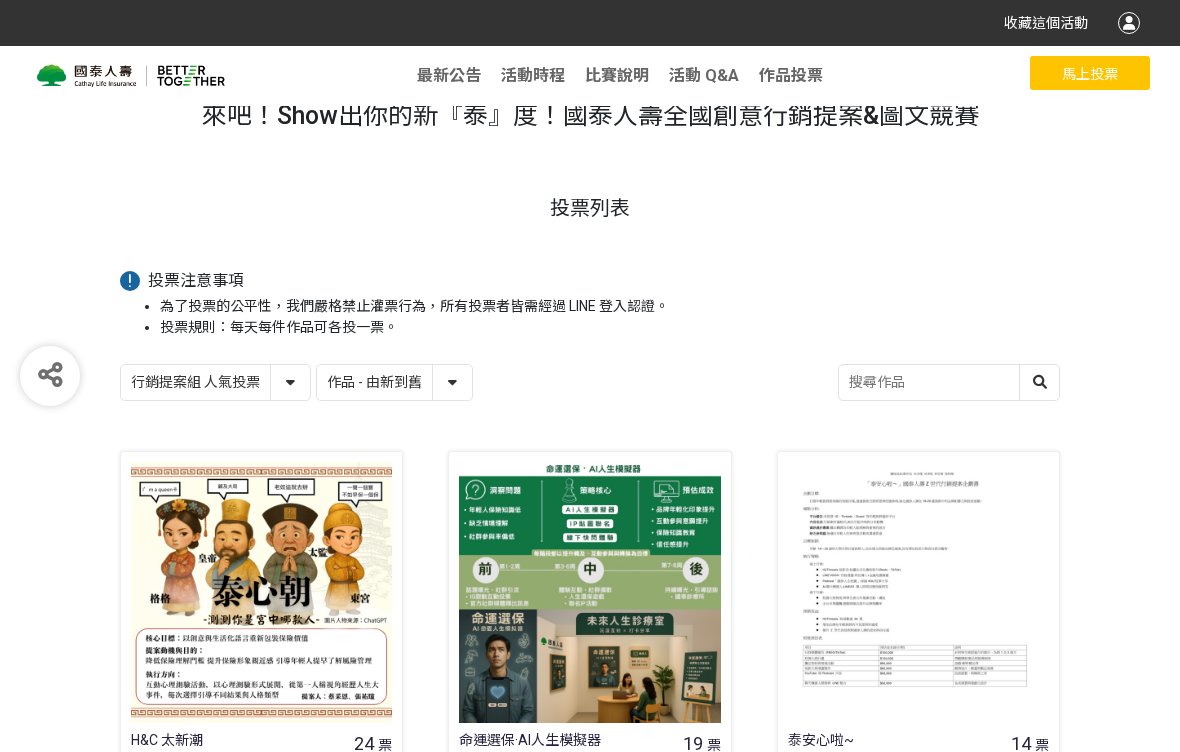 click on "作品 - 由新到舊 作品 - 由舊到新 票數 - 由多到少 票數 - 由少到多" at bounding box center (394, 382) 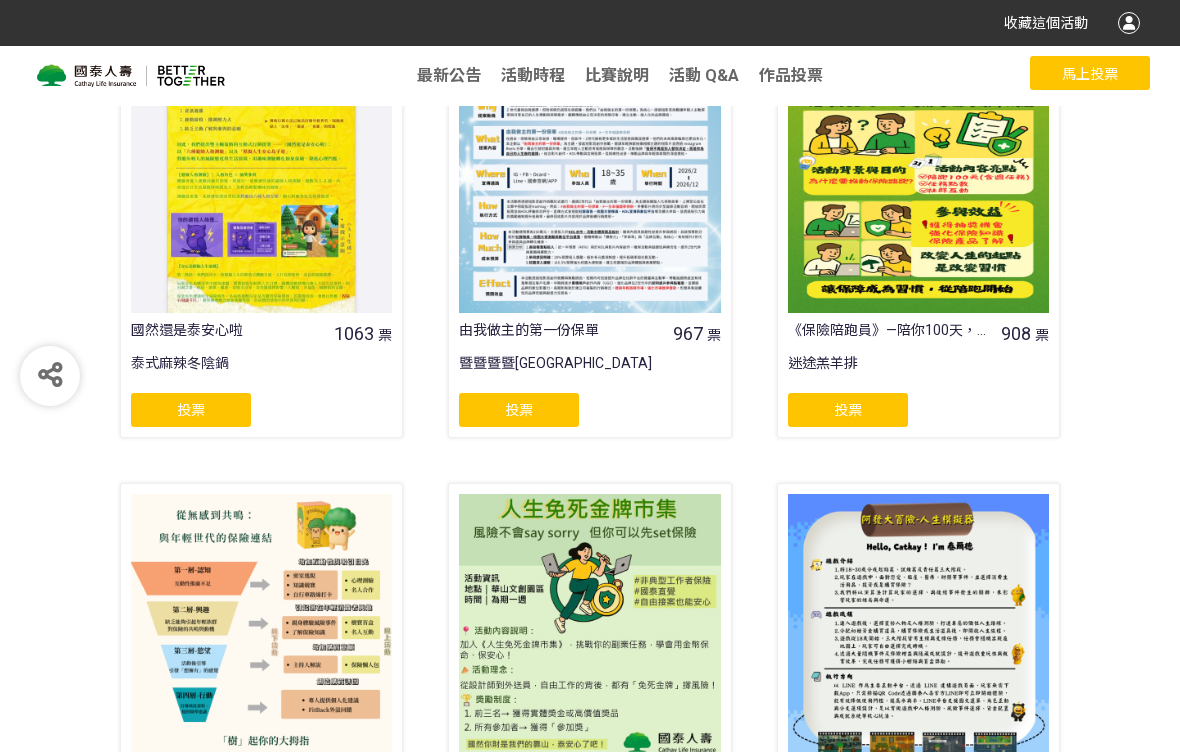 click at bounding box center [261, 182] 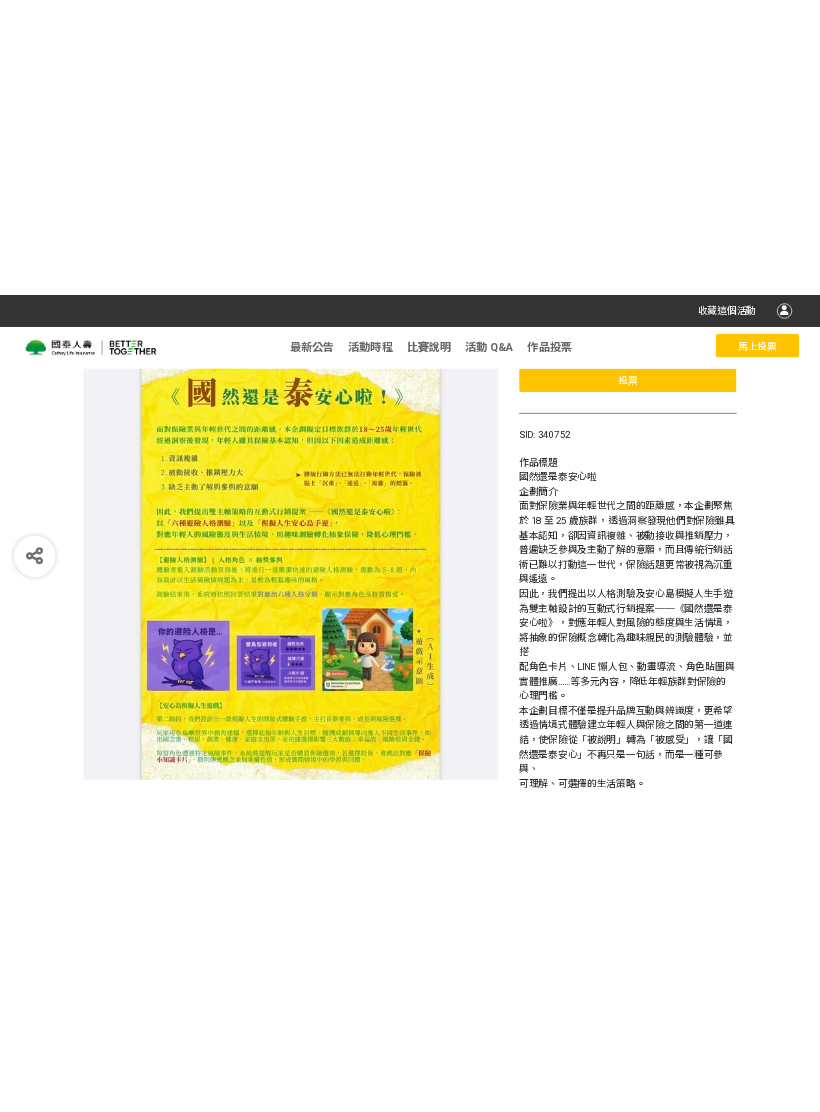 scroll, scrollTop: 0, scrollLeft: 0, axis: both 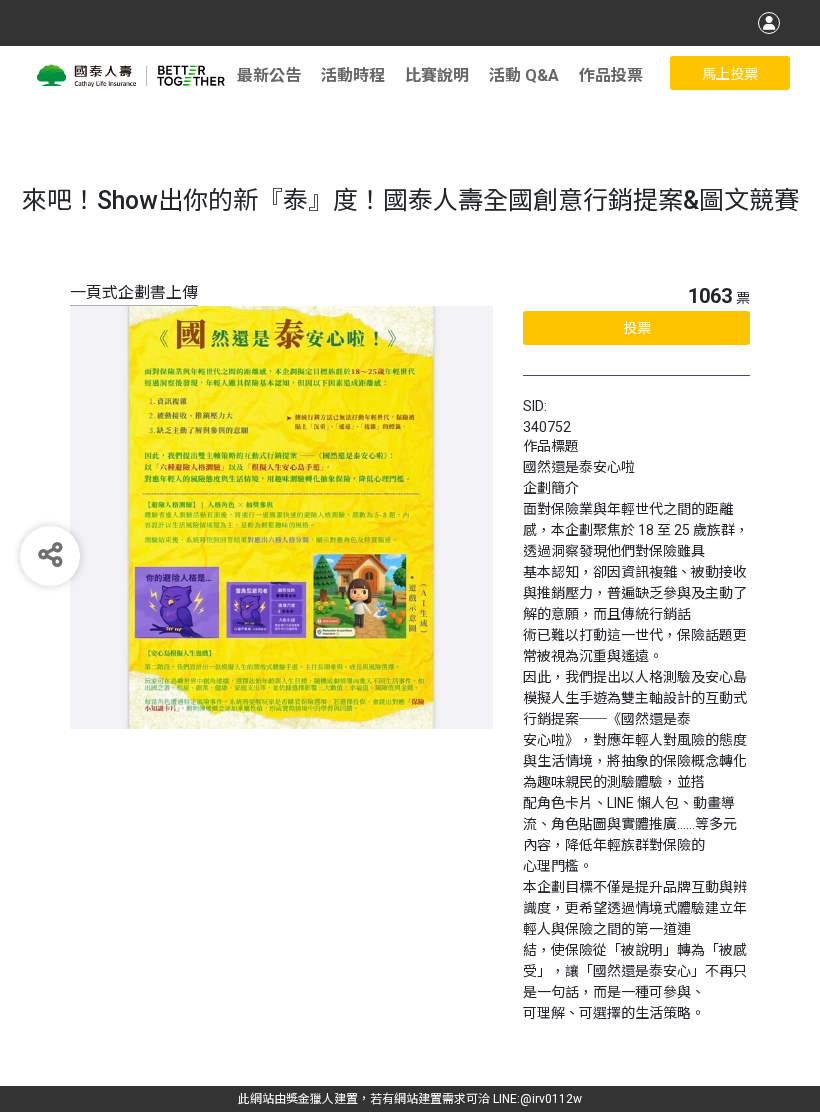 select on "13115" 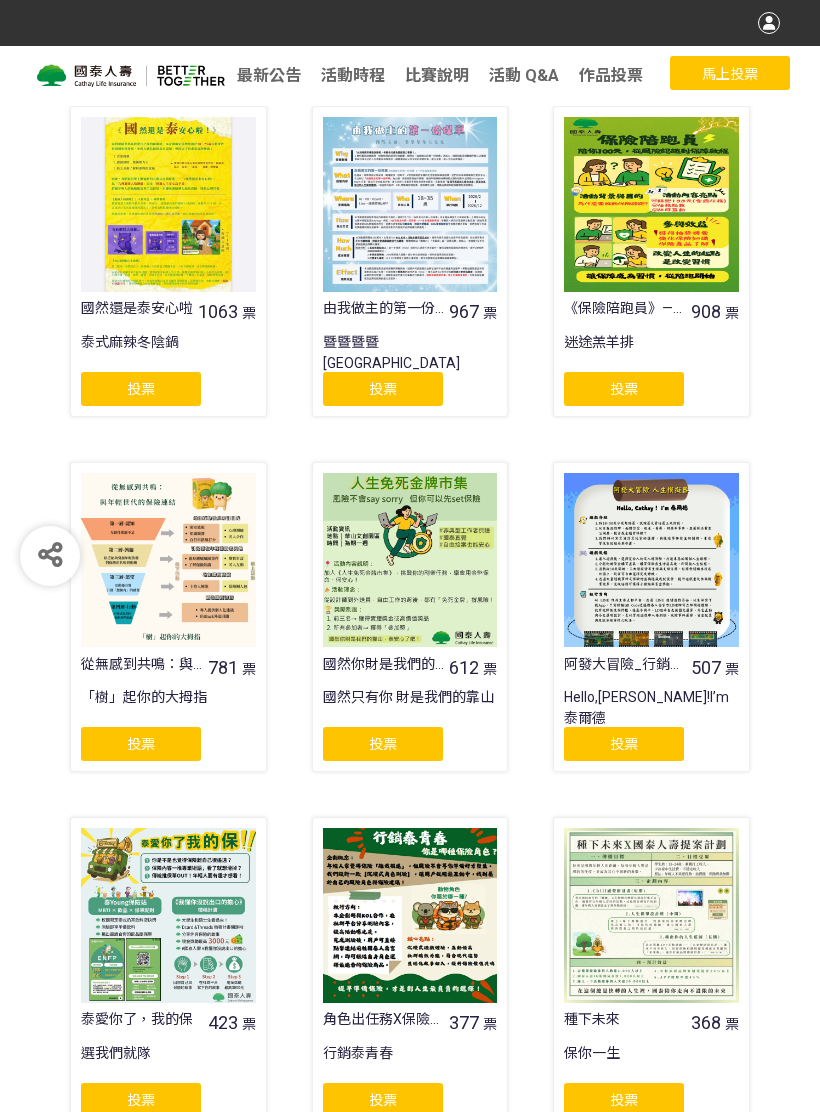 scroll, scrollTop: 428, scrollLeft: 0, axis: vertical 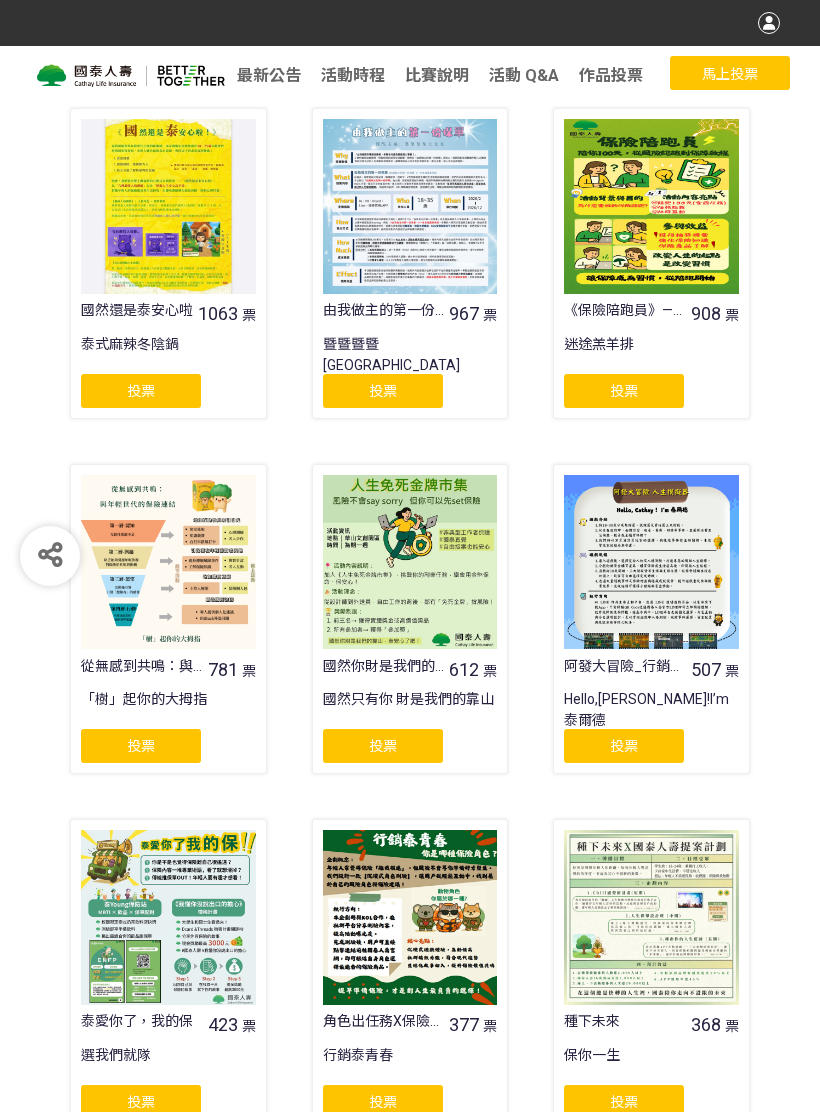 click at bounding box center (410, 206) 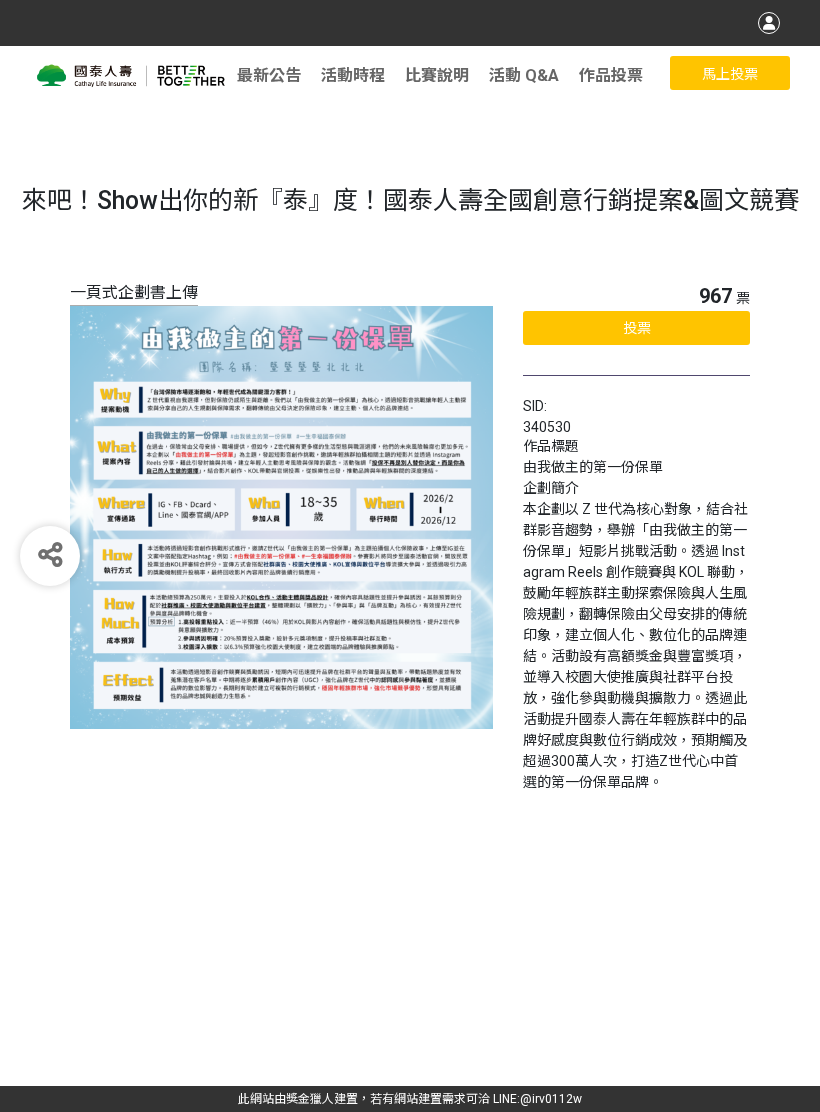 scroll, scrollTop: 0, scrollLeft: 0, axis: both 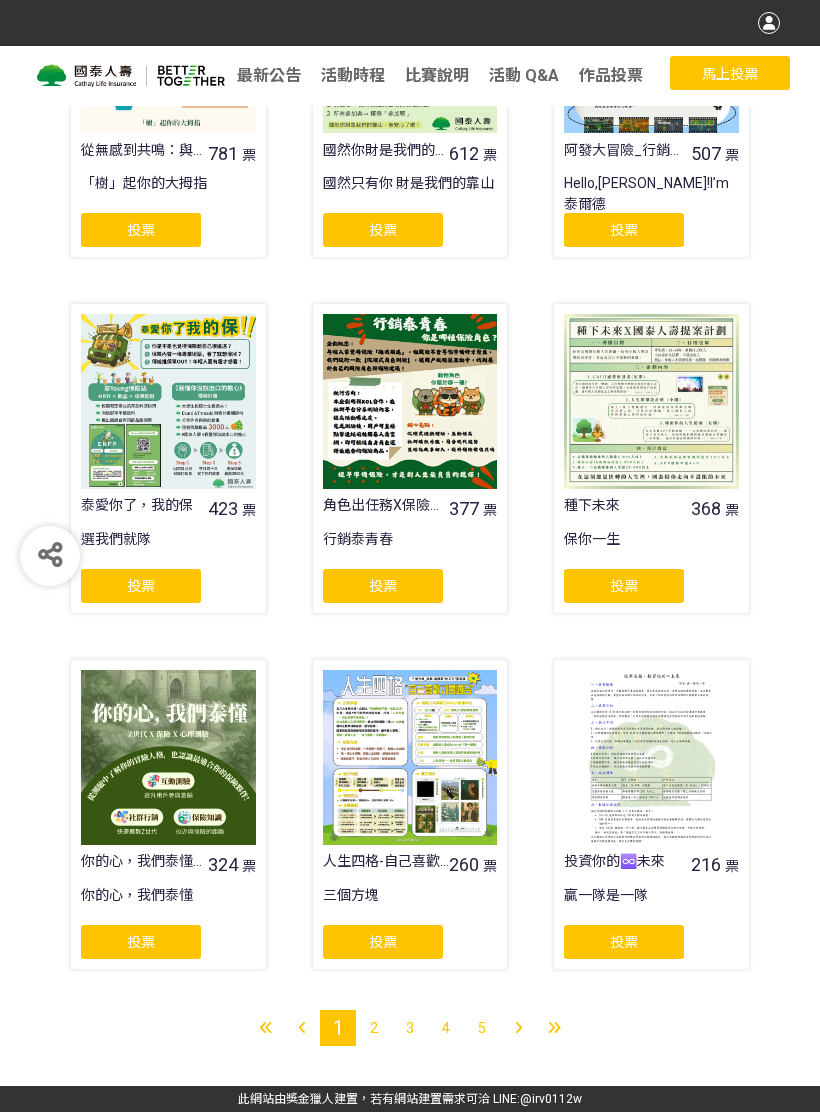 click at bounding box center (410, 757) 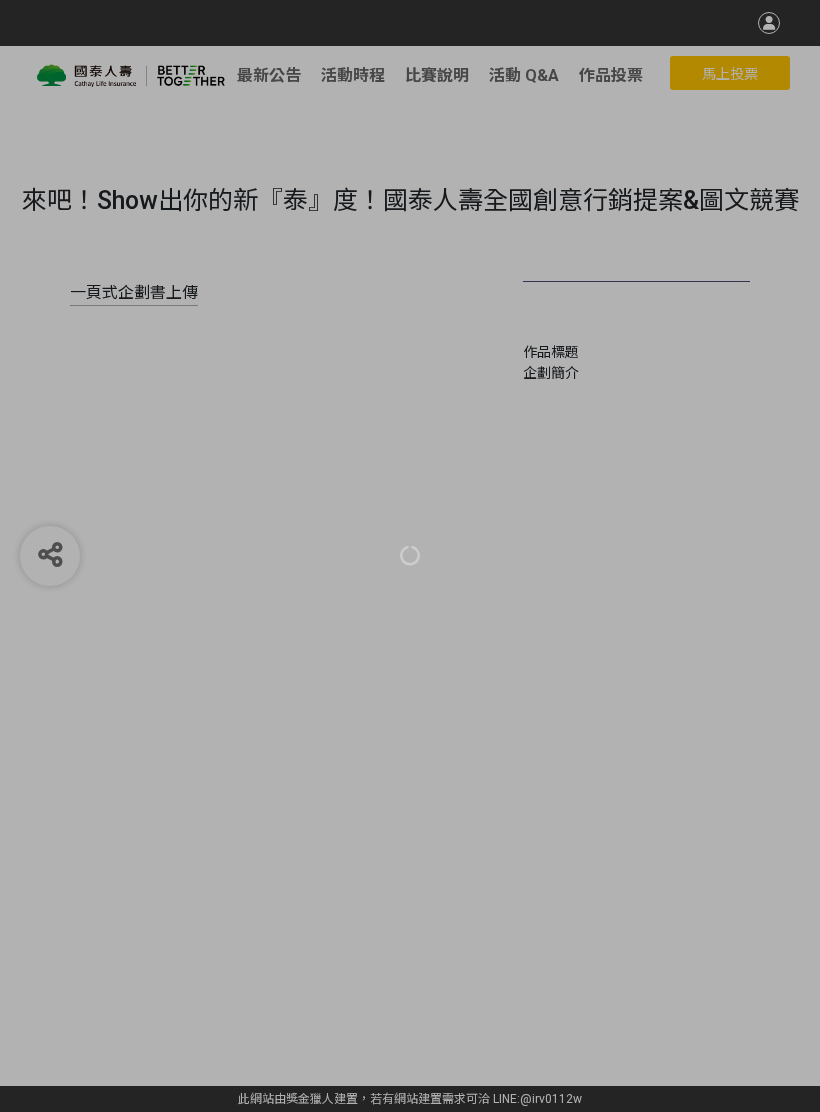 scroll, scrollTop: 25, scrollLeft: 0, axis: vertical 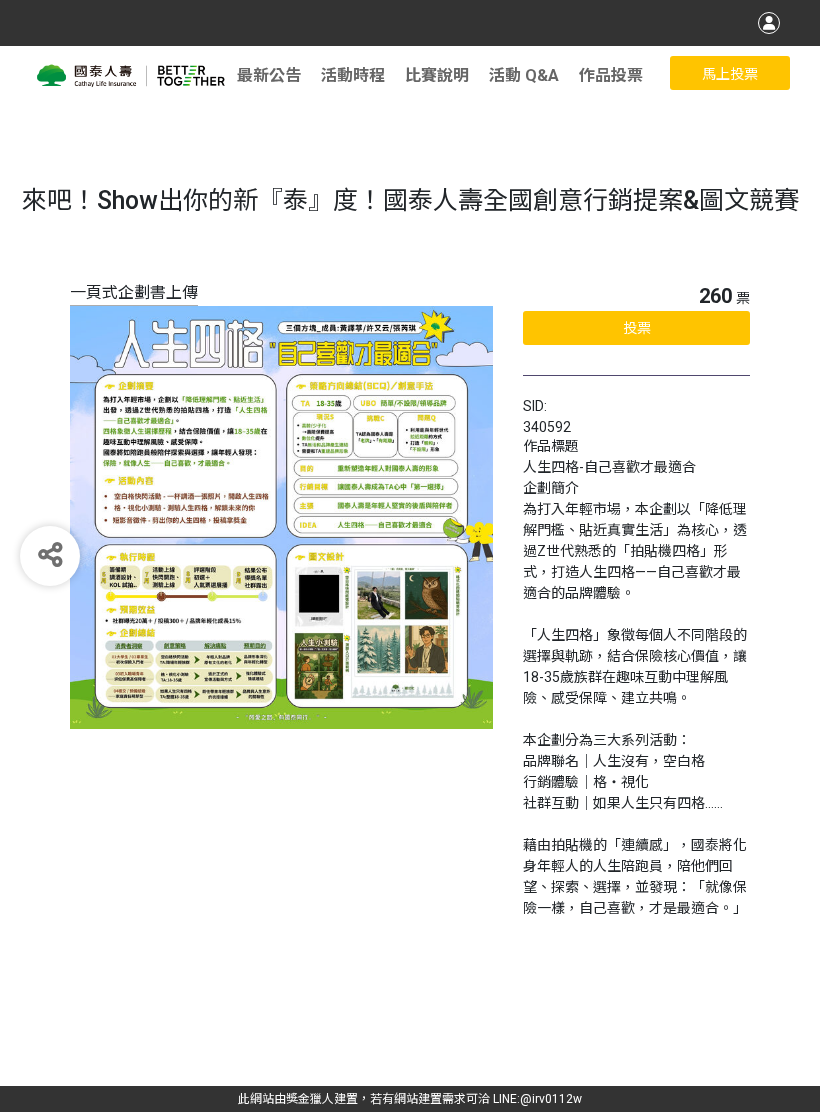 select on "13115" 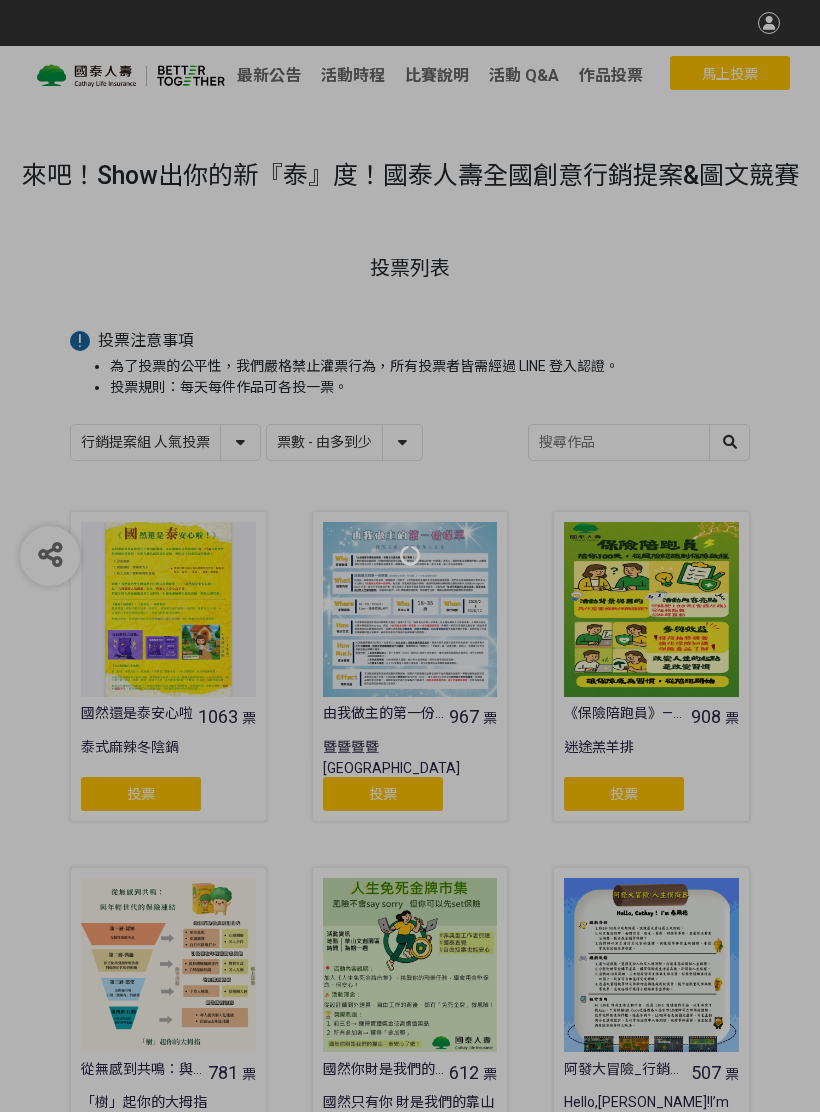 scroll, scrollTop: 970, scrollLeft: 0, axis: vertical 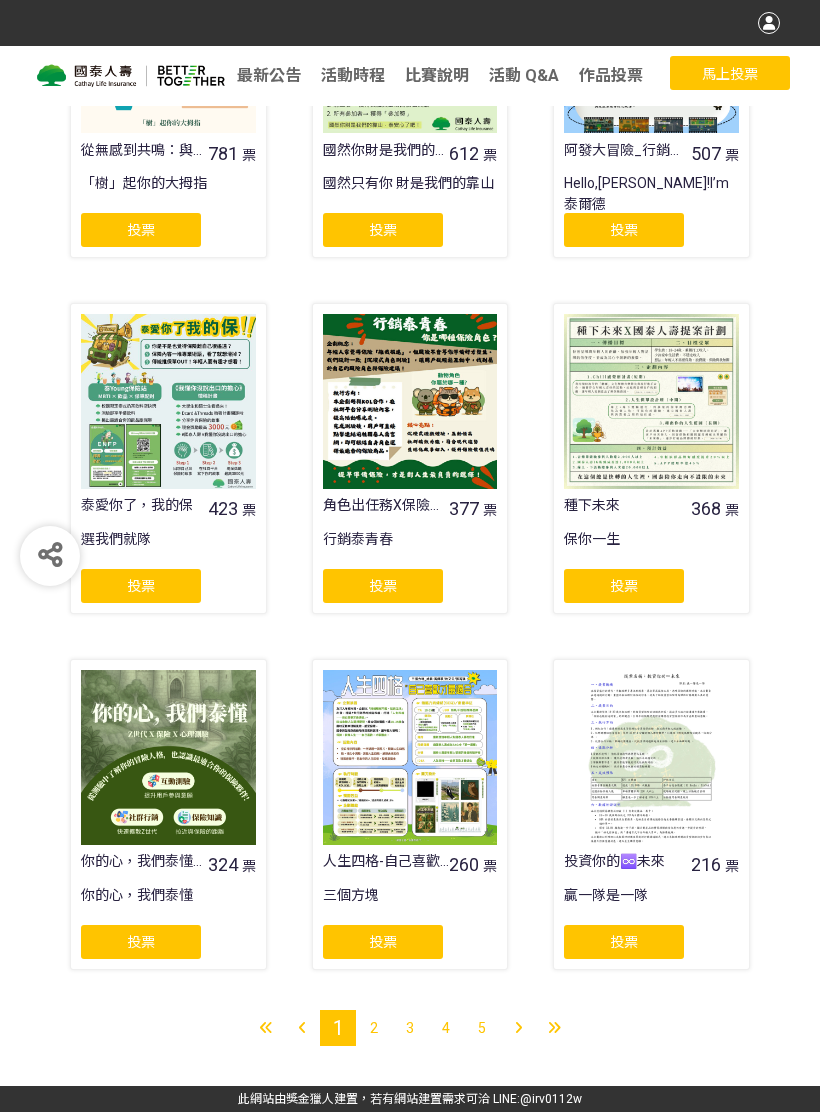 click on "2" at bounding box center [374, 1028] 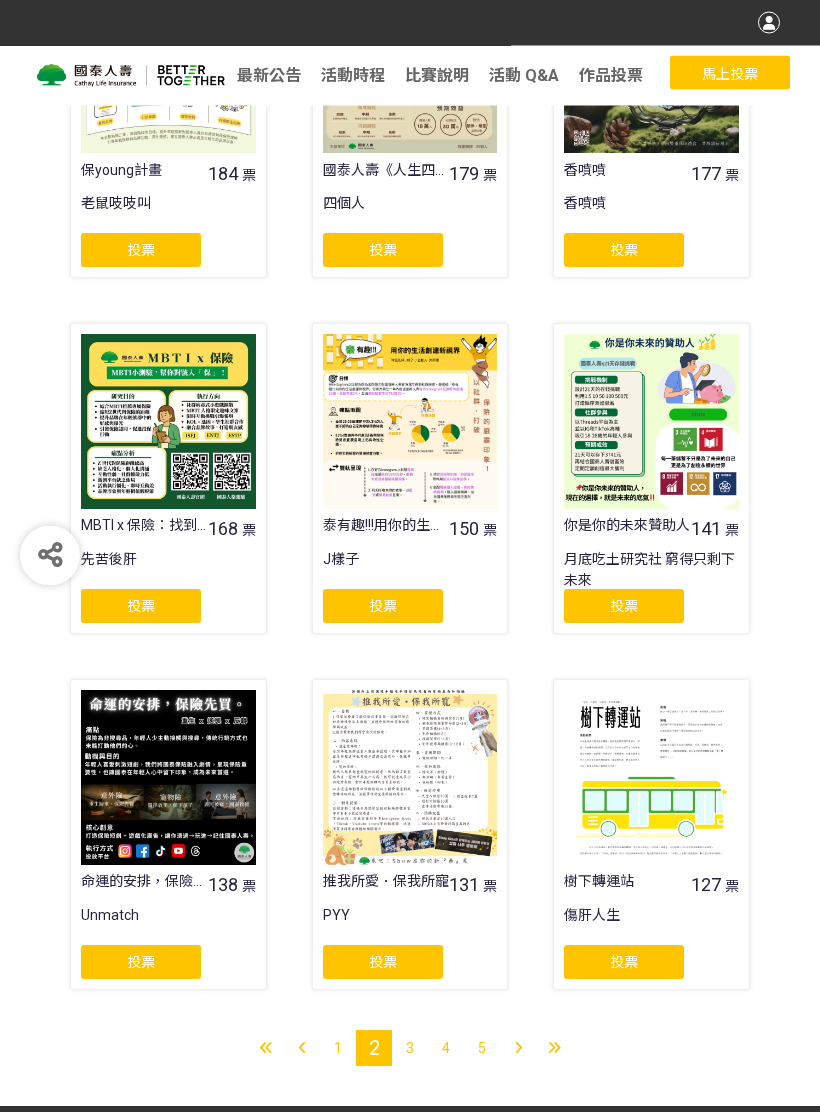 scroll, scrollTop: 945, scrollLeft: 0, axis: vertical 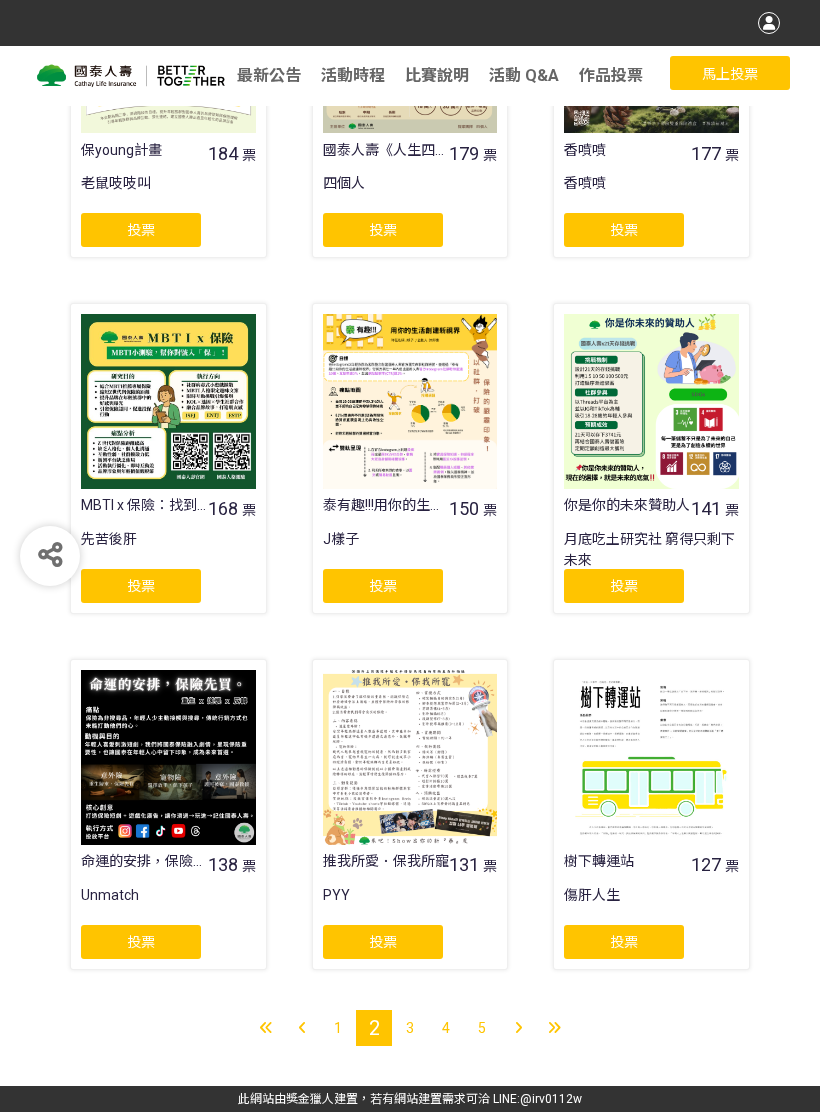 click on "3" at bounding box center [410, 1028] 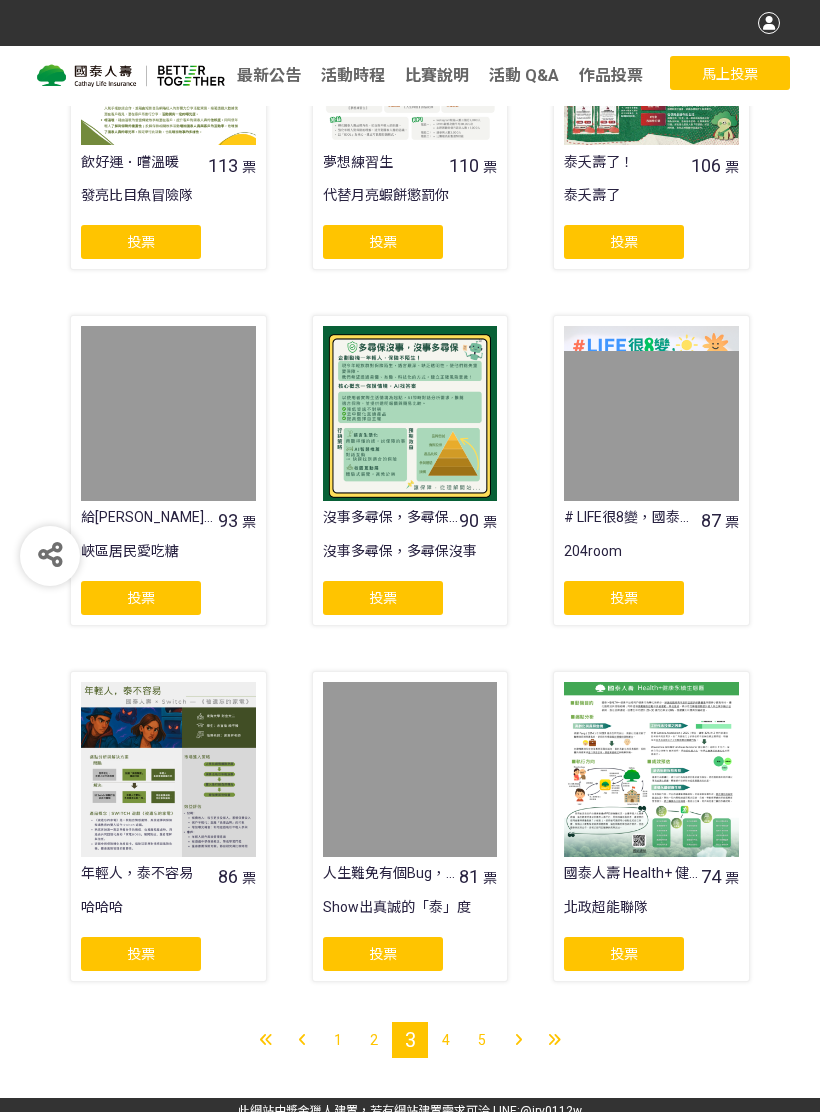 scroll, scrollTop: 931, scrollLeft: 0, axis: vertical 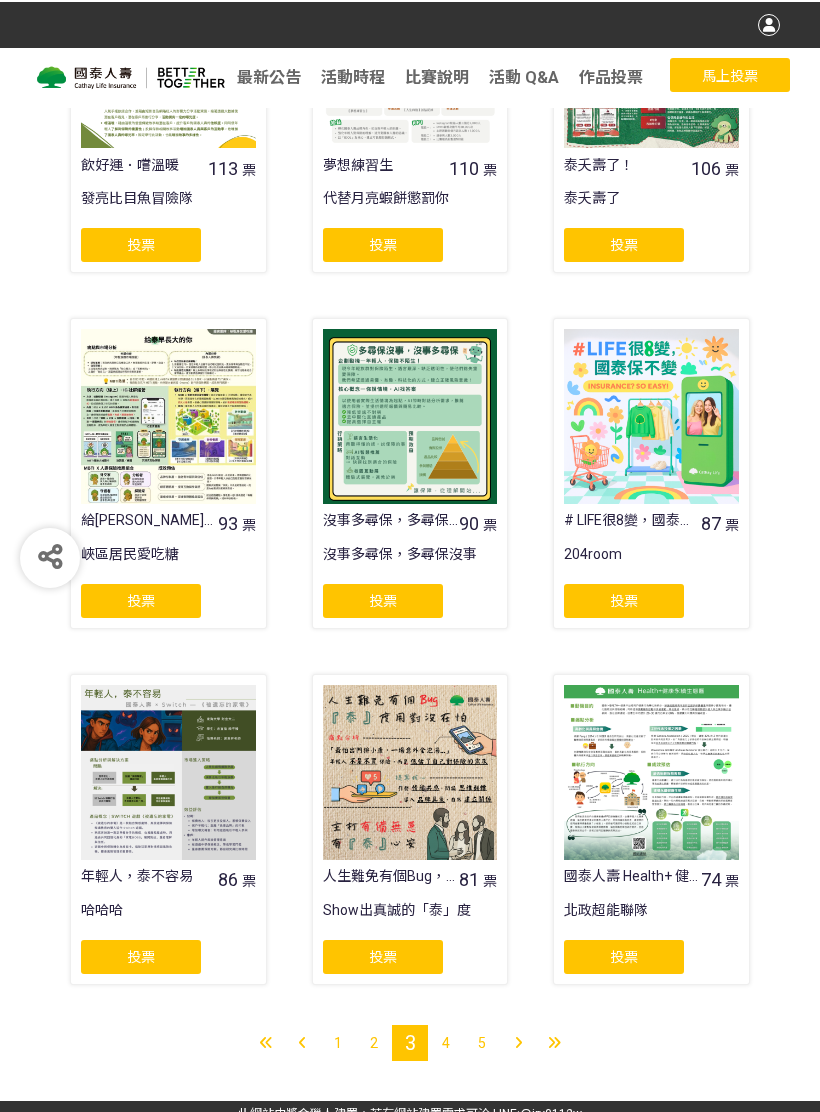 click on "4" at bounding box center [446, 1041] 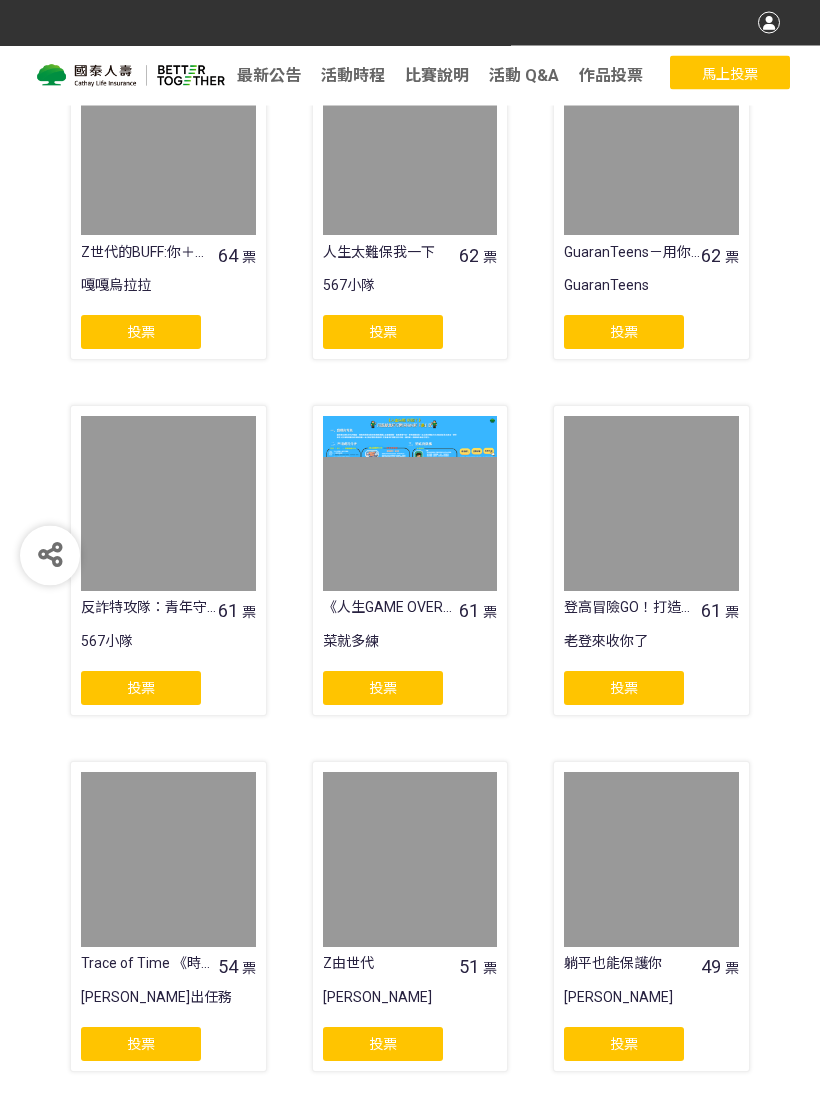 scroll, scrollTop: 945, scrollLeft: 0, axis: vertical 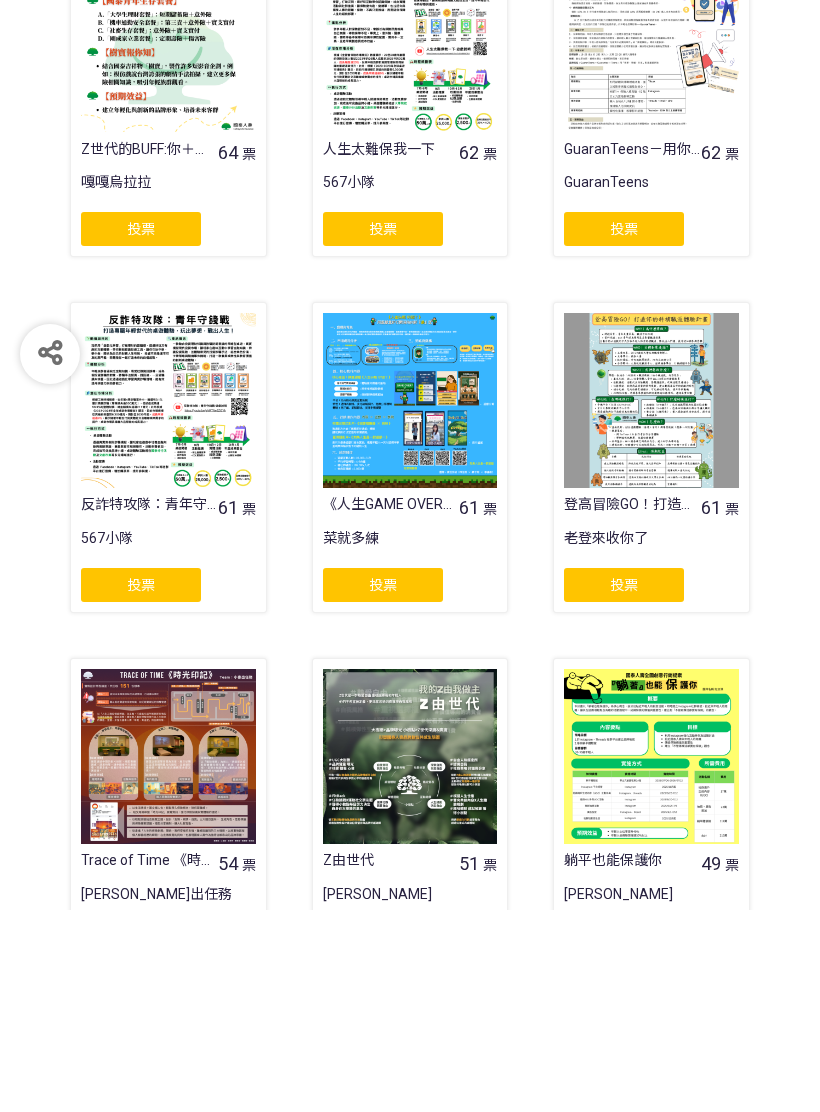 click on "5" at bounding box center [446, 1229] 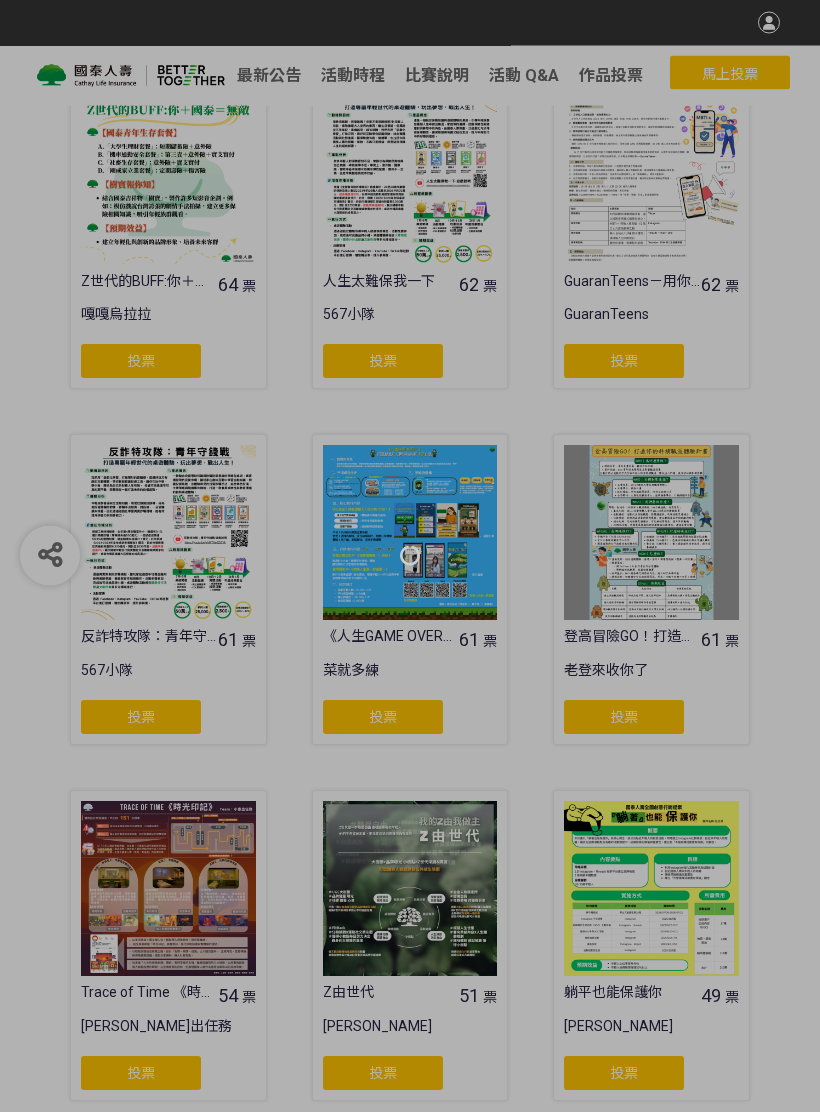 scroll, scrollTop: 522, scrollLeft: 0, axis: vertical 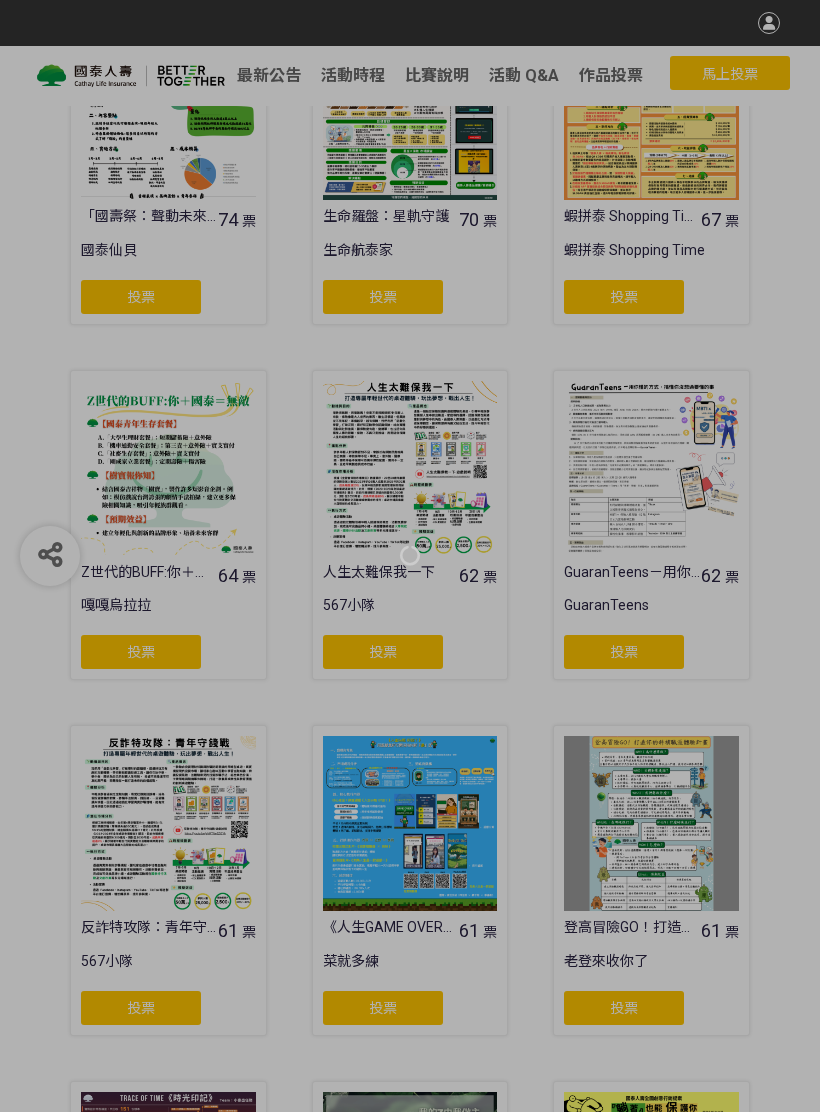 click at bounding box center [410, 556] 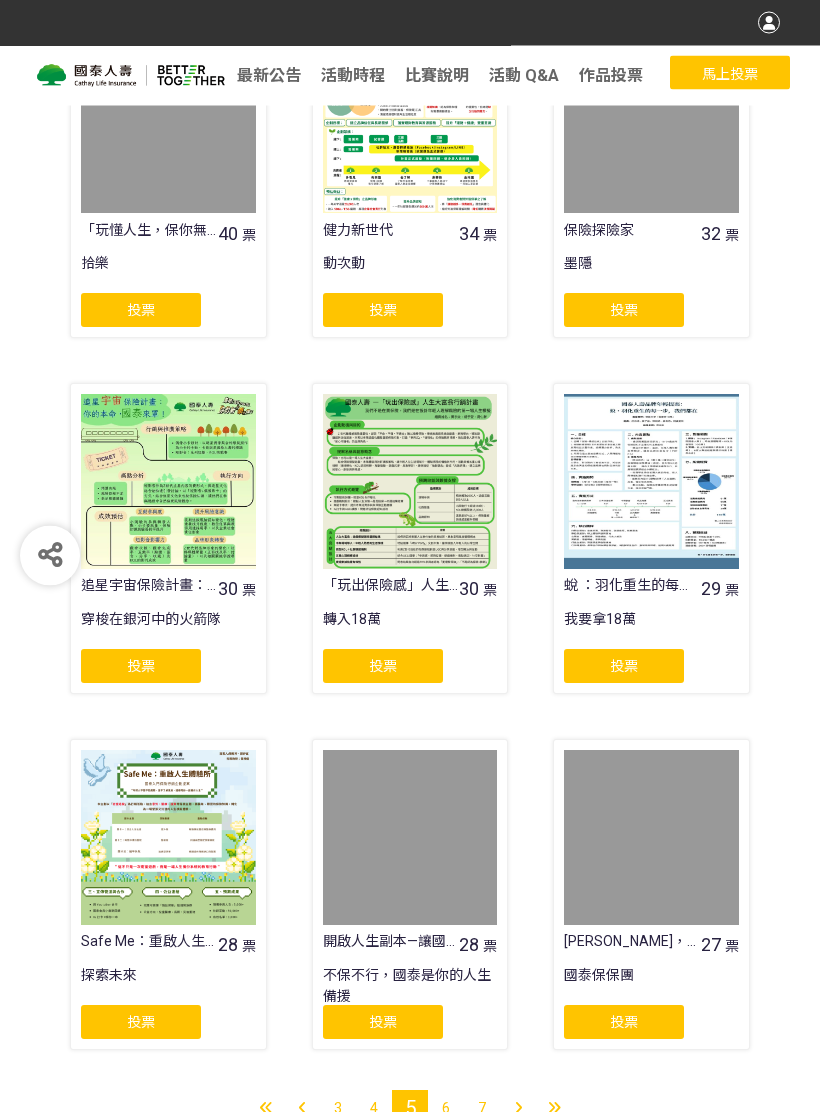 scroll, scrollTop: 945, scrollLeft: 0, axis: vertical 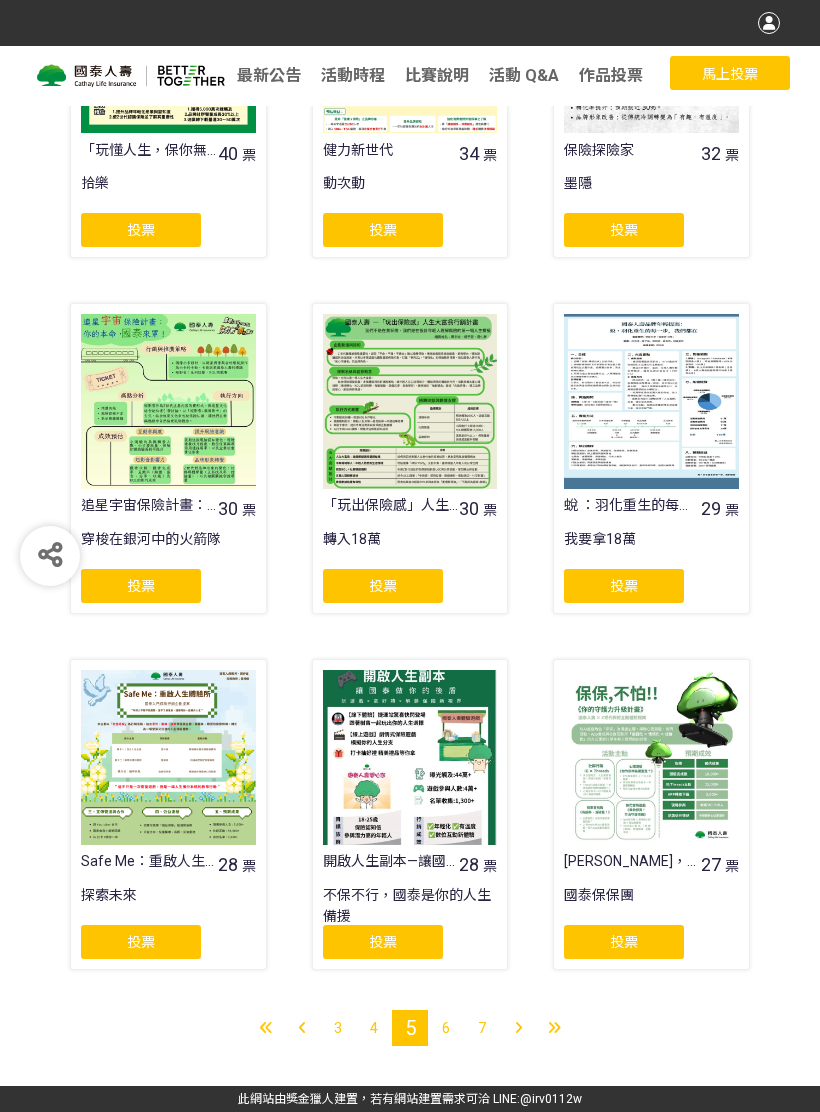 click on "6" at bounding box center [446, 1028] 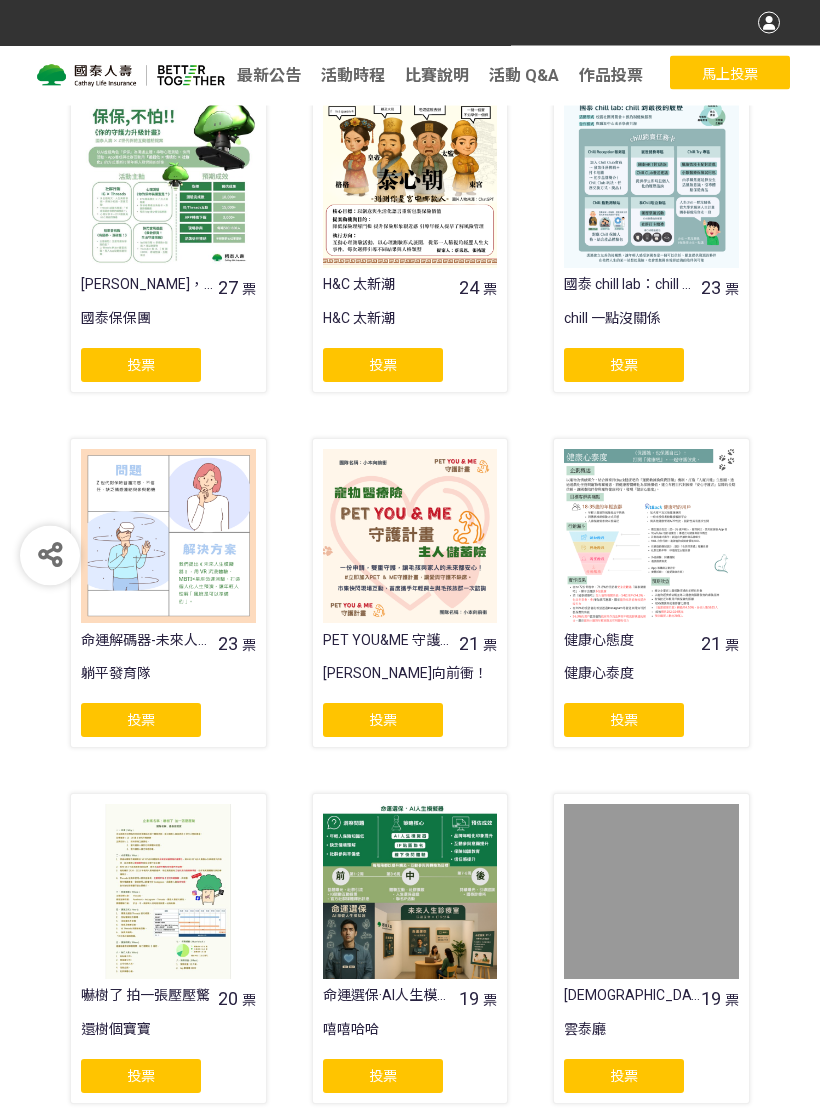 scroll, scrollTop: 945, scrollLeft: 0, axis: vertical 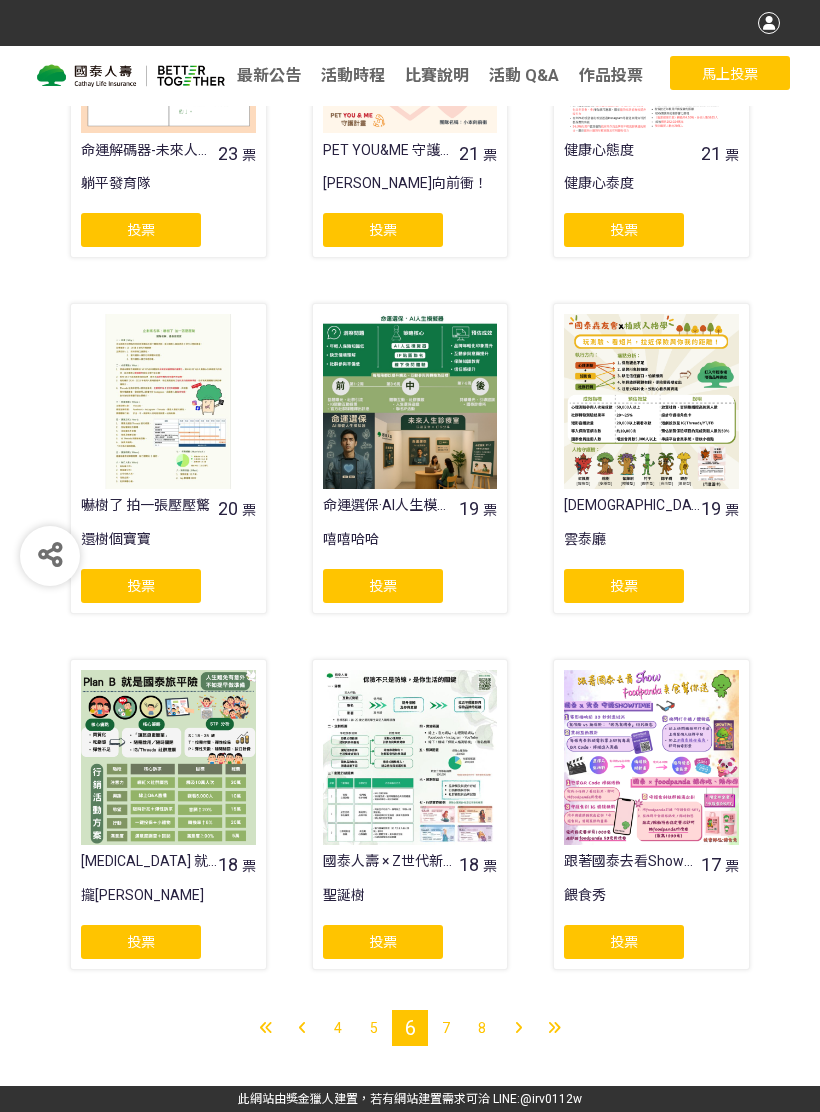 click on "7" at bounding box center [446, 1028] 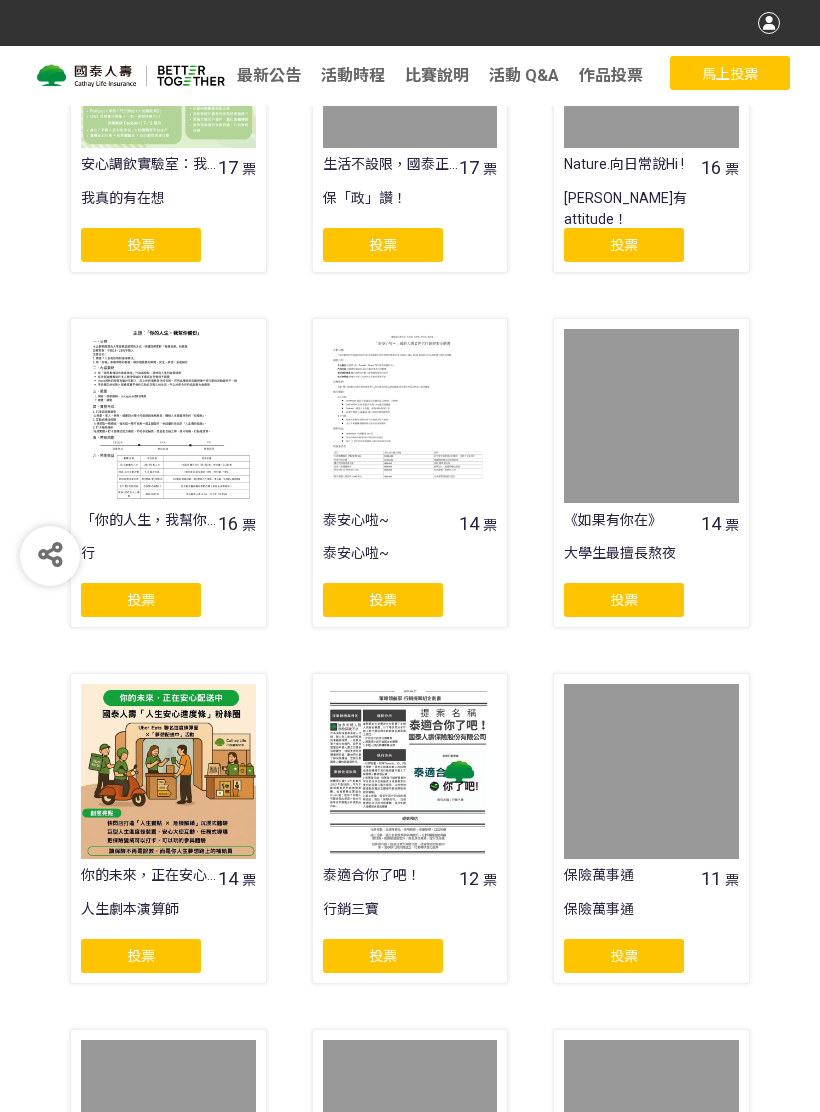 scroll, scrollTop: 877, scrollLeft: 0, axis: vertical 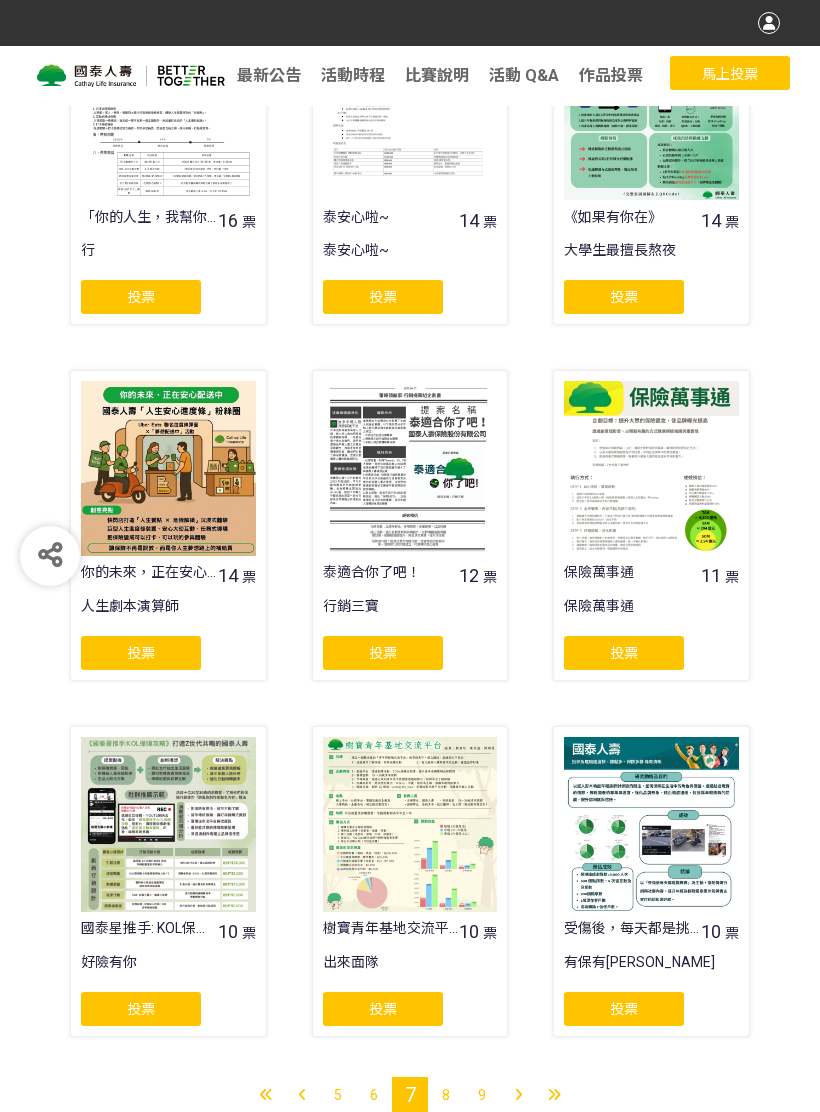 click on "8" at bounding box center [446, 1095] 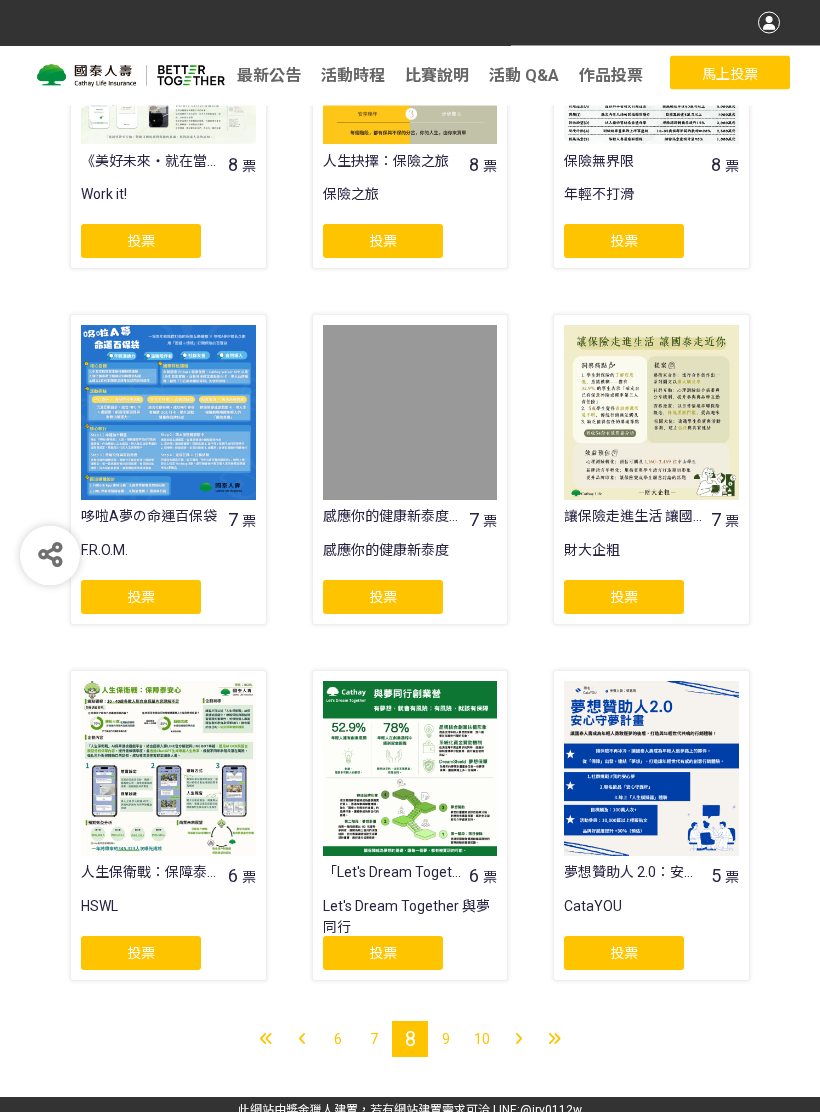 scroll, scrollTop: 945, scrollLeft: 0, axis: vertical 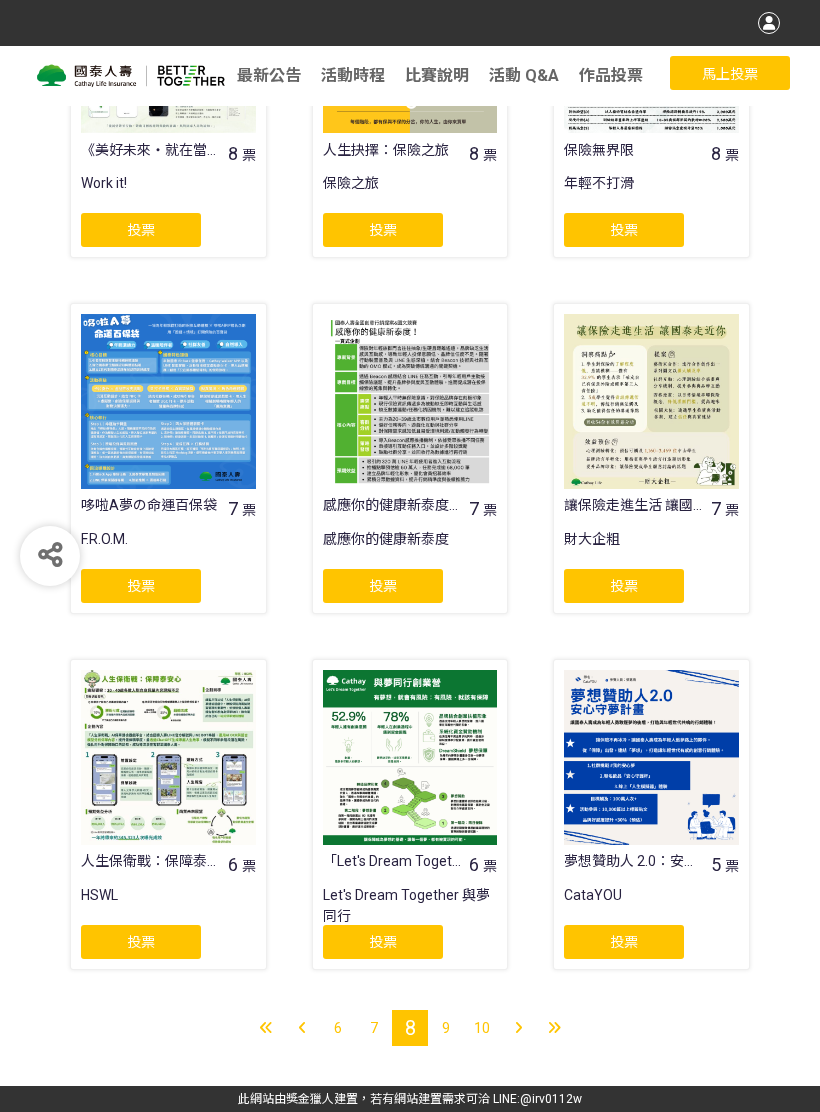 click on "9" at bounding box center (446, 1028) 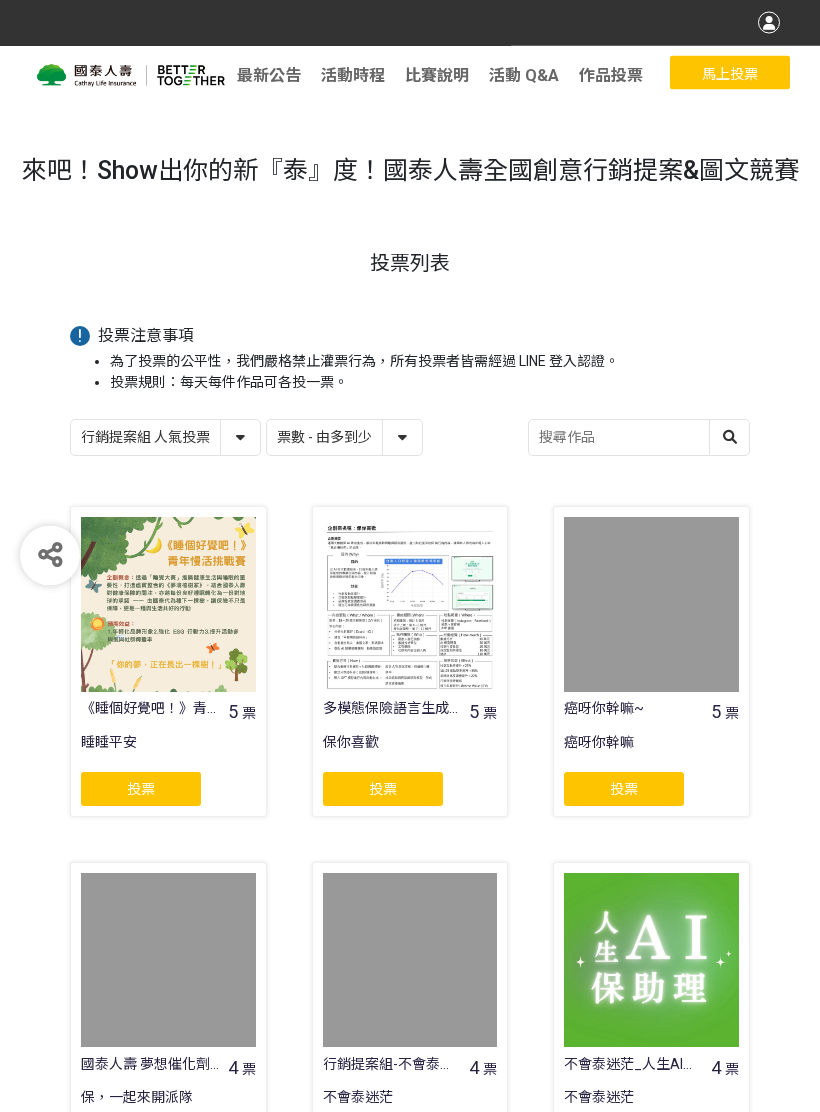 scroll, scrollTop: 31, scrollLeft: 0, axis: vertical 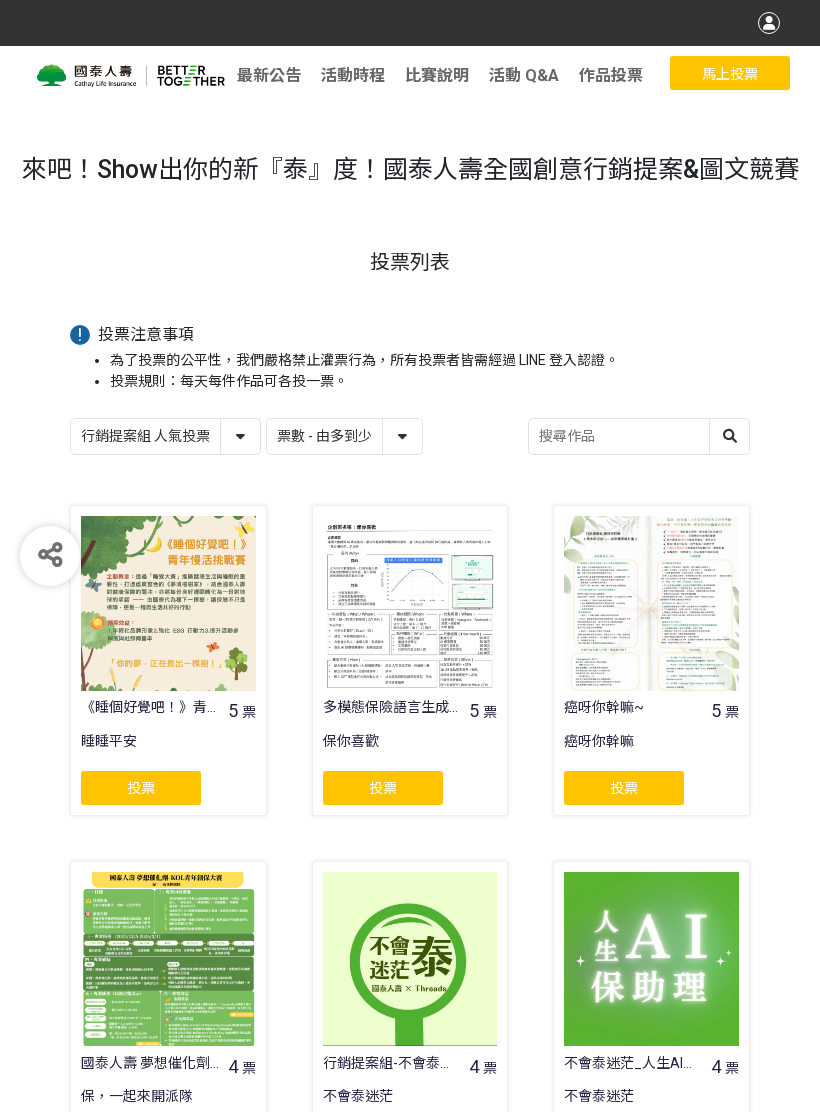 click at bounding box center [651, 603] 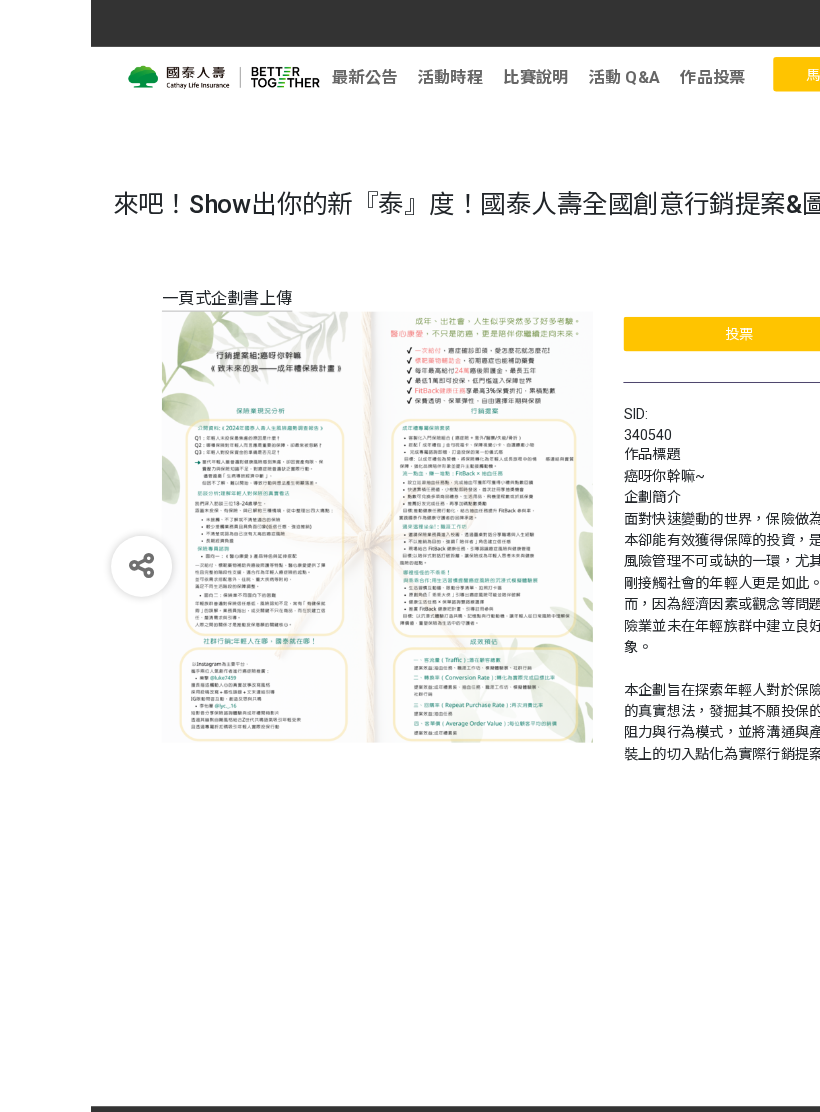scroll, scrollTop: 13, scrollLeft: 0, axis: vertical 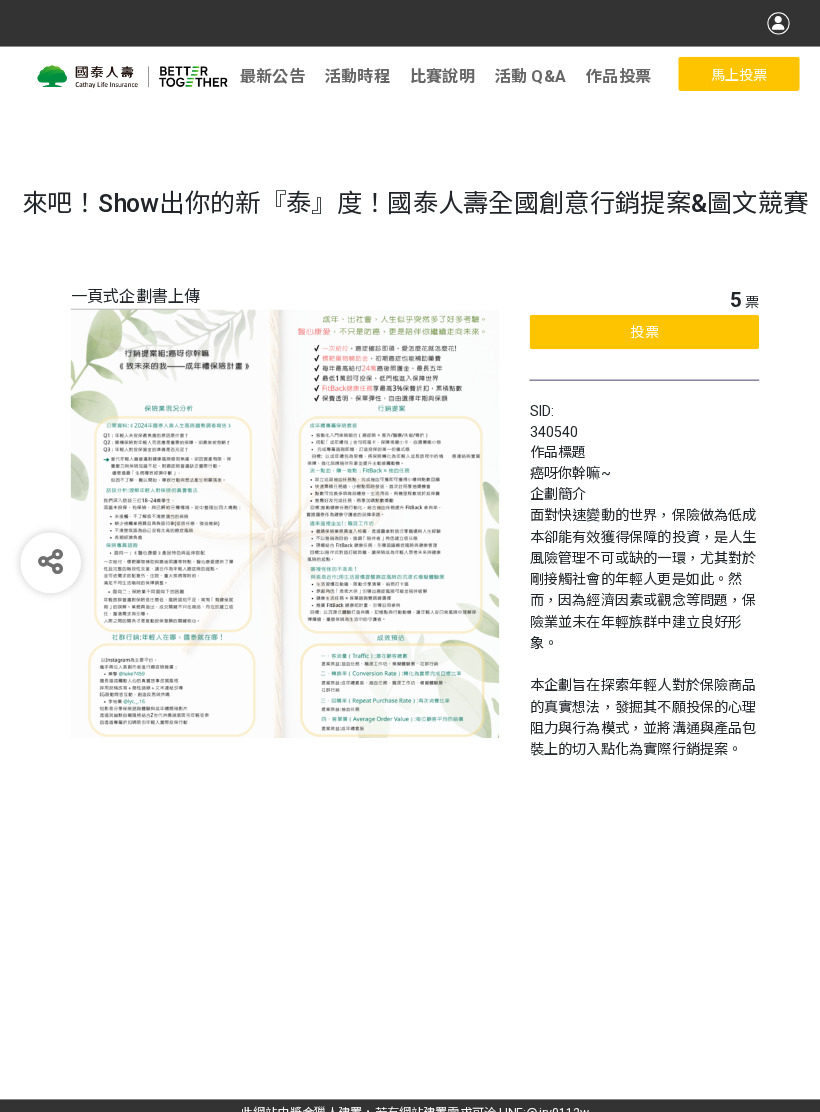 click on "投票" 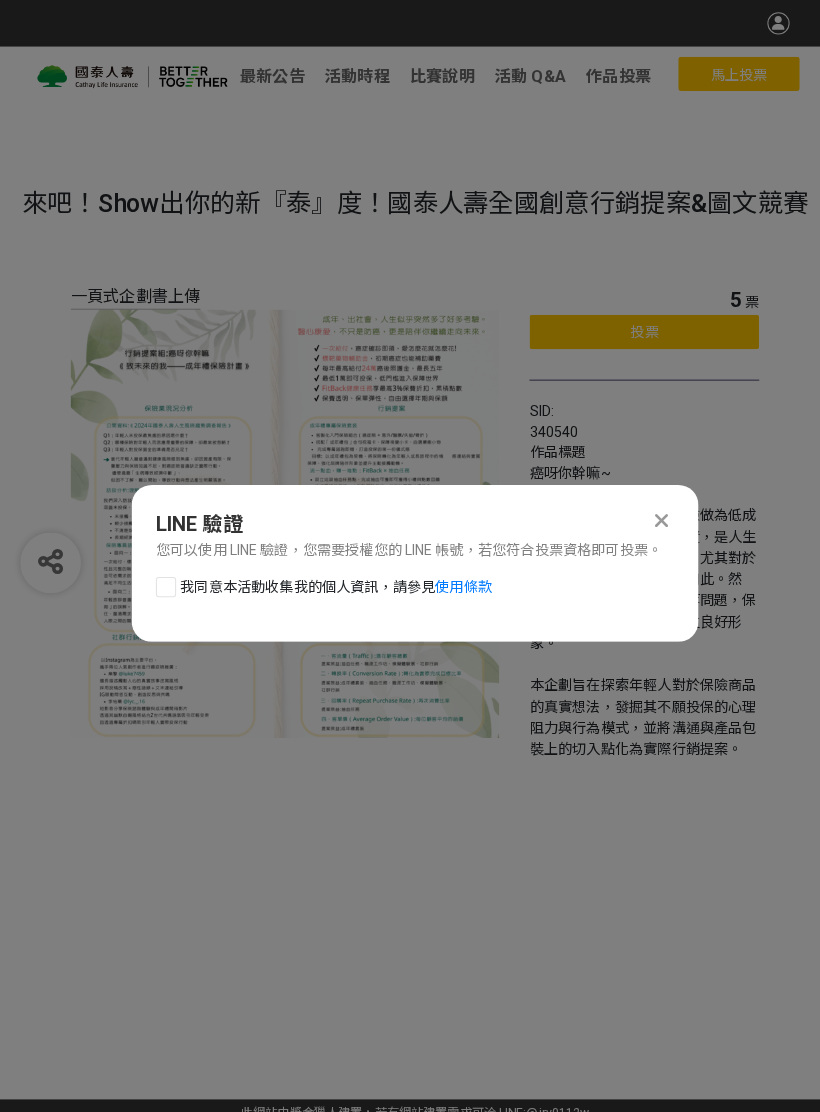 scroll, scrollTop: 0, scrollLeft: 0, axis: both 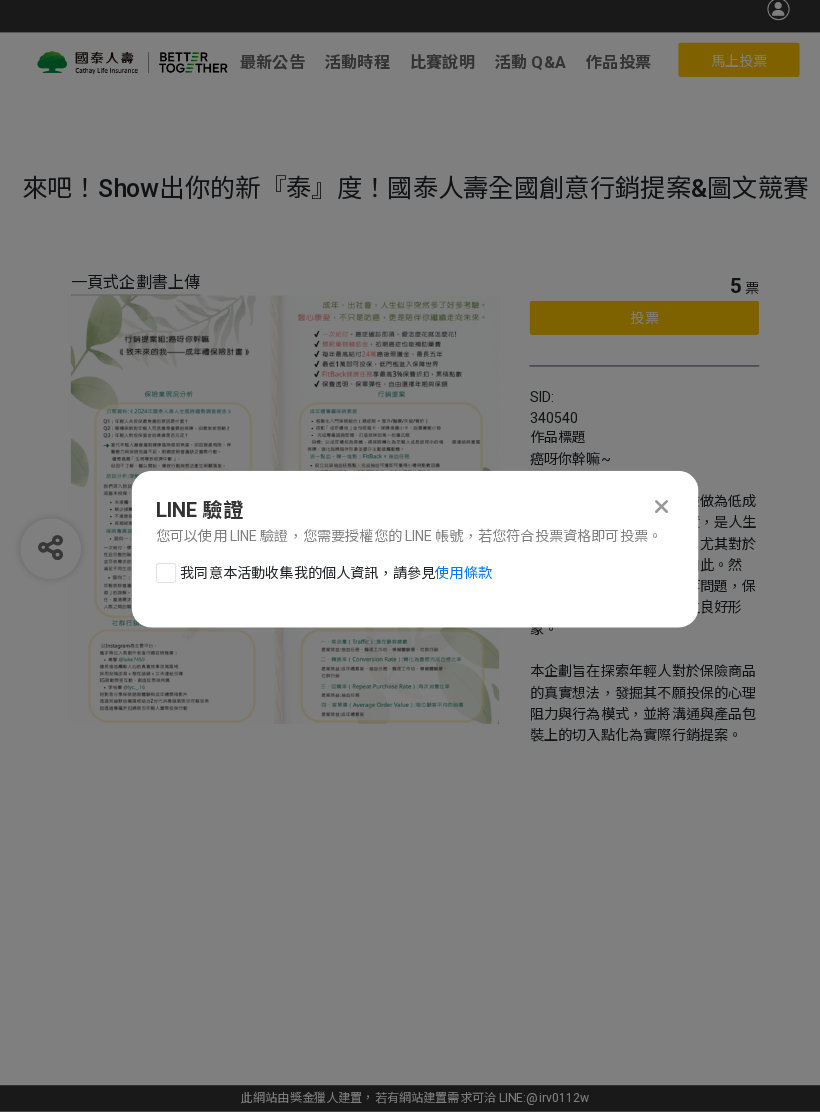 click on "我同意本活動收集我的個人資訊，請參見  使用條款" at bounding box center (410, 590) 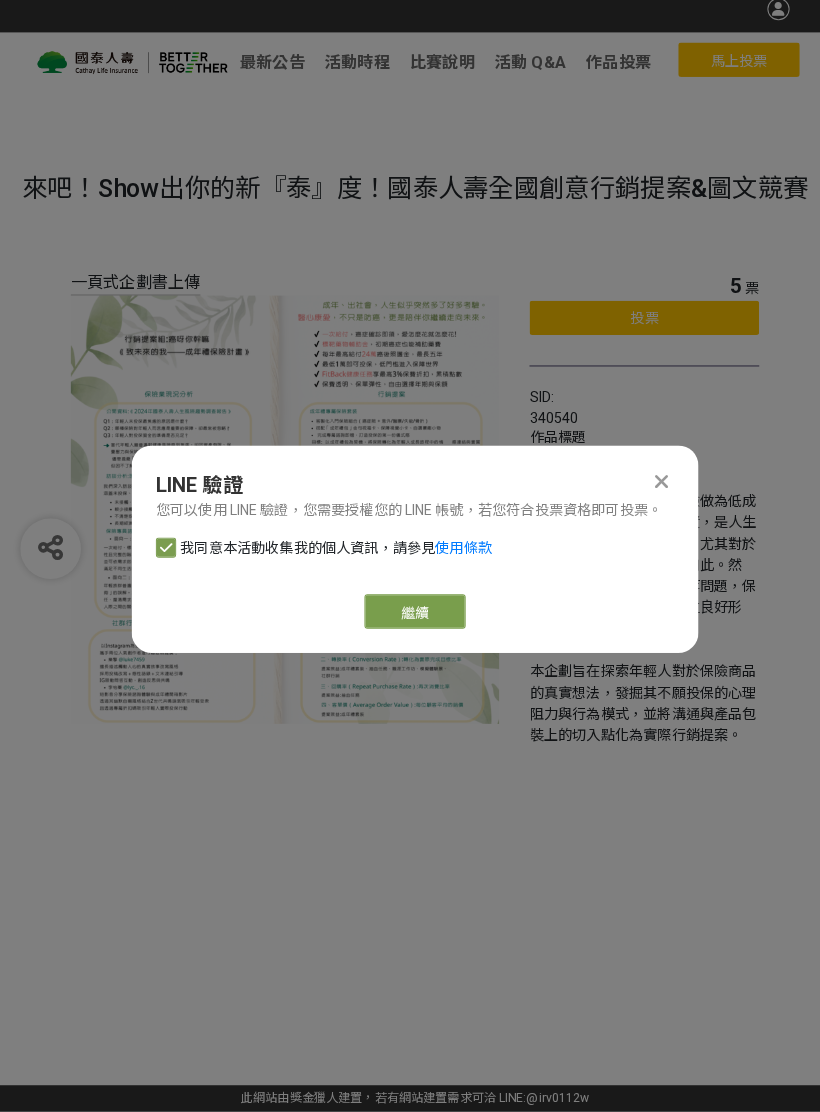 click on "繼續" at bounding box center (410, 618) 